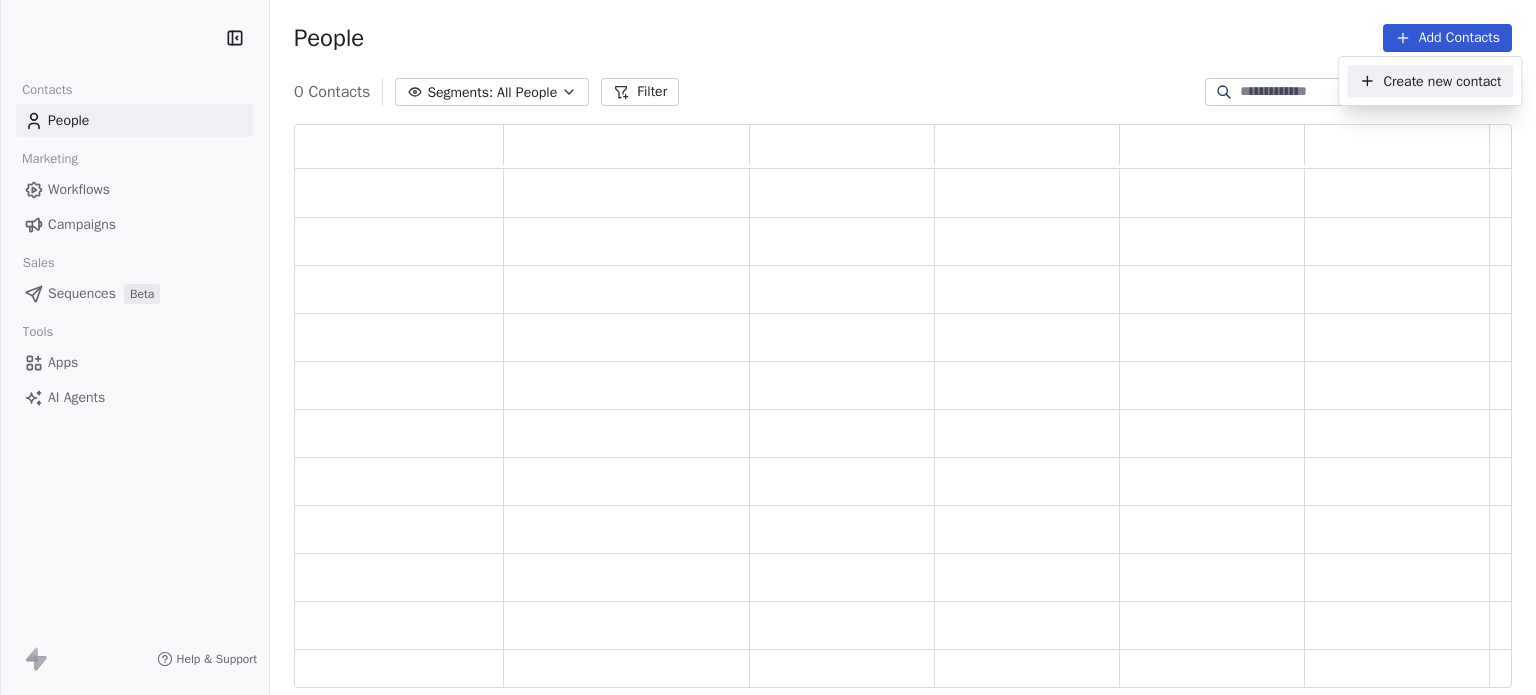 scroll, scrollTop: 0, scrollLeft: 0, axis: both 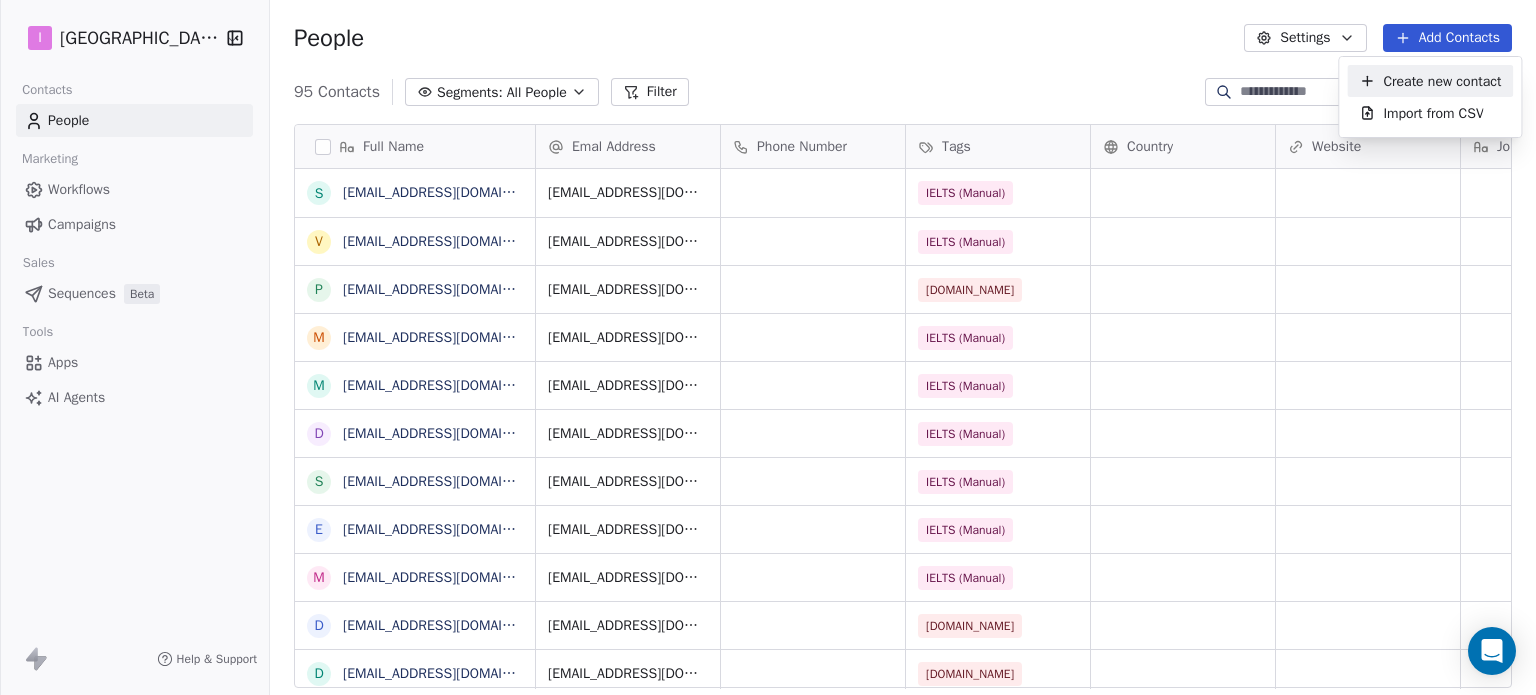 click on "Create new contact" at bounding box center (1442, 81) 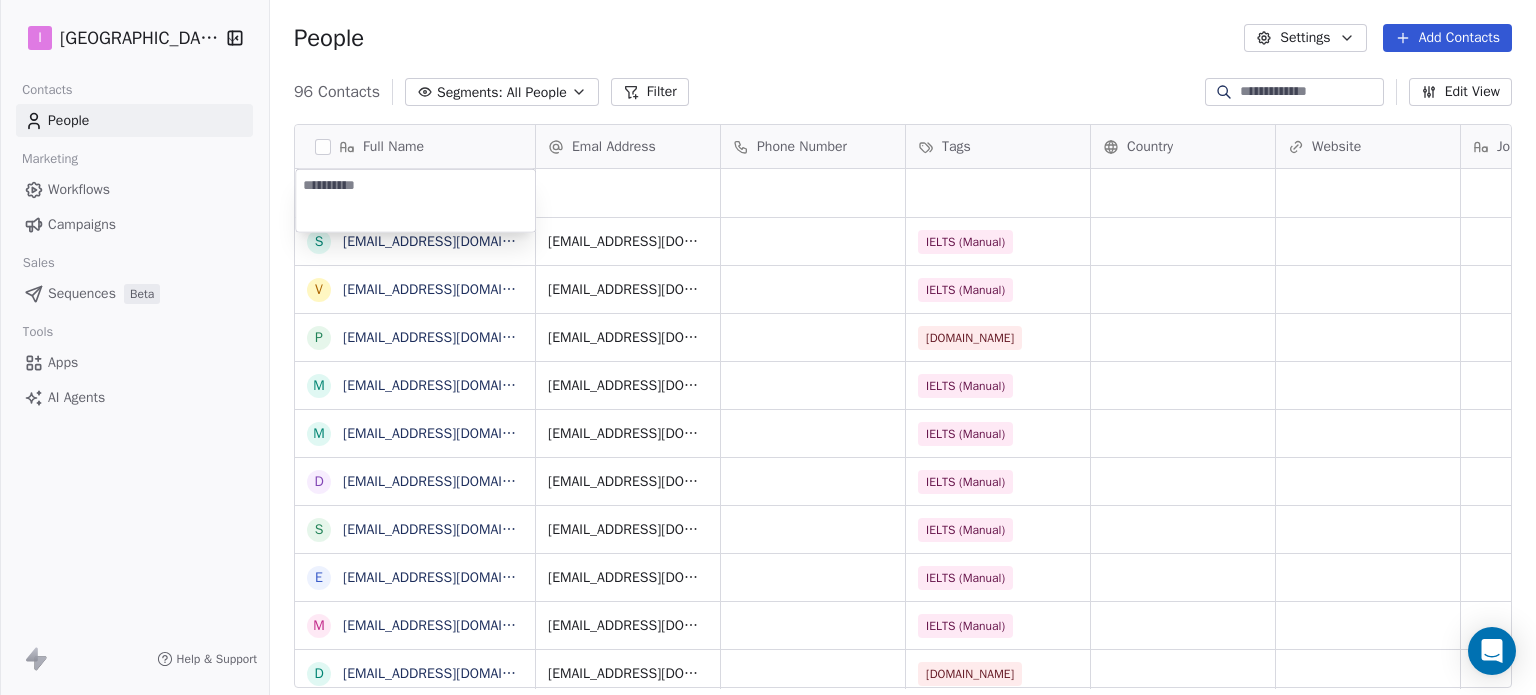 type on "**********" 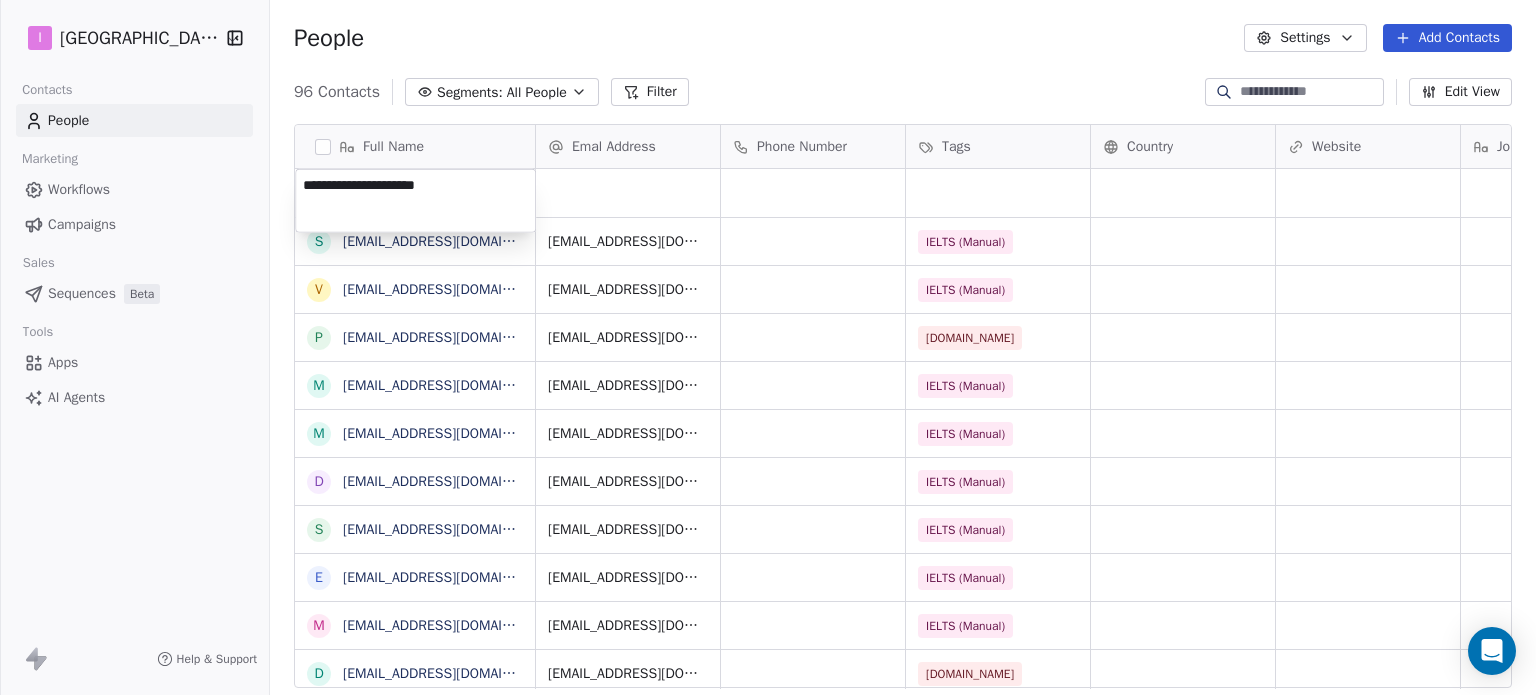 click on "I IELTS University Contacts People Marketing Workflows Campaigns Sales Sequences Beta Tools Apps AI Agents Help & Support People Settings  Add Contacts 96 Contacts Segments: All People Filter  Edit View Tag Add to Sequence Export Full Name S [EMAIL_ADDRESS][DOMAIN_NAME] v [EMAIL_ADDRESS][DOMAIN_NAME] p [EMAIL_ADDRESS][DOMAIN_NAME] m [DOMAIN_NAME][EMAIL_ADDRESS][DOMAIN_NAME] m [EMAIL_ADDRESS][DOMAIN_NAME] d [EMAIL_ADDRESS][DOMAIN_NAME] s [EMAIL_ADDRESS][DOMAIN_NAME] e [EMAIL_ADDRESS][DOMAIN_NAME] m [DOMAIN_NAME][EMAIL_ADDRESS][DOMAIN_NAME] d [EMAIL_ADDRESS][DOMAIN_NAME] d [EMAIL_ADDRESS][DOMAIN_NAME] n [EMAIL_ADDRESS][DOMAIN_NAME] p [EMAIL_ADDRESS][DOMAIN_NAME] S [EMAIL_ADDRESS][DOMAIN_NAME] v [EMAIL_ADDRESS][DOMAIN_NAME] l [PERSON_NAME][DOMAIN_NAME][EMAIL_ADDRESS][PERSON_NAME][DOMAIN_NAME] j [EMAIL_ADDRESS][DOMAIN_NAME] M [EMAIL_ADDRESS][DOMAIN_NAME] j [EMAIL_ADDRESS][DOMAIN_NAME] k [EMAIL_ADDRESS][DOMAIN_NAME] m [EMAIL_ADDRESS][DOMAIN_NAME] i [EMAIL_ADDRESS][DOMAIN_NAME] a [EMAIL_ADDRESS][DOMAIN_NAME] e [EMAIL_ADDRESS][DOMAIN_NAME] r [EMAIL_ADDRESS][DOMAIN_NAME] c [EMAIL_ADDRESS][DOMAIN_NAME] s [EMAIL_ADDRESS][DOMAIN_NAME] b [EMAIL_ADDRESS][DOMAIN_NAME] [PERSON_NAME] [PERSON_NAME][EMAIL_ADDRESS][PERSON_NAME][DOMAIN_NAME] k [DOMAIN_NAME][EMAIL_ADDRESS][DOMAIN_NAME] Emal Address Phone Number Tags Country" at bounding box center (768, 347) 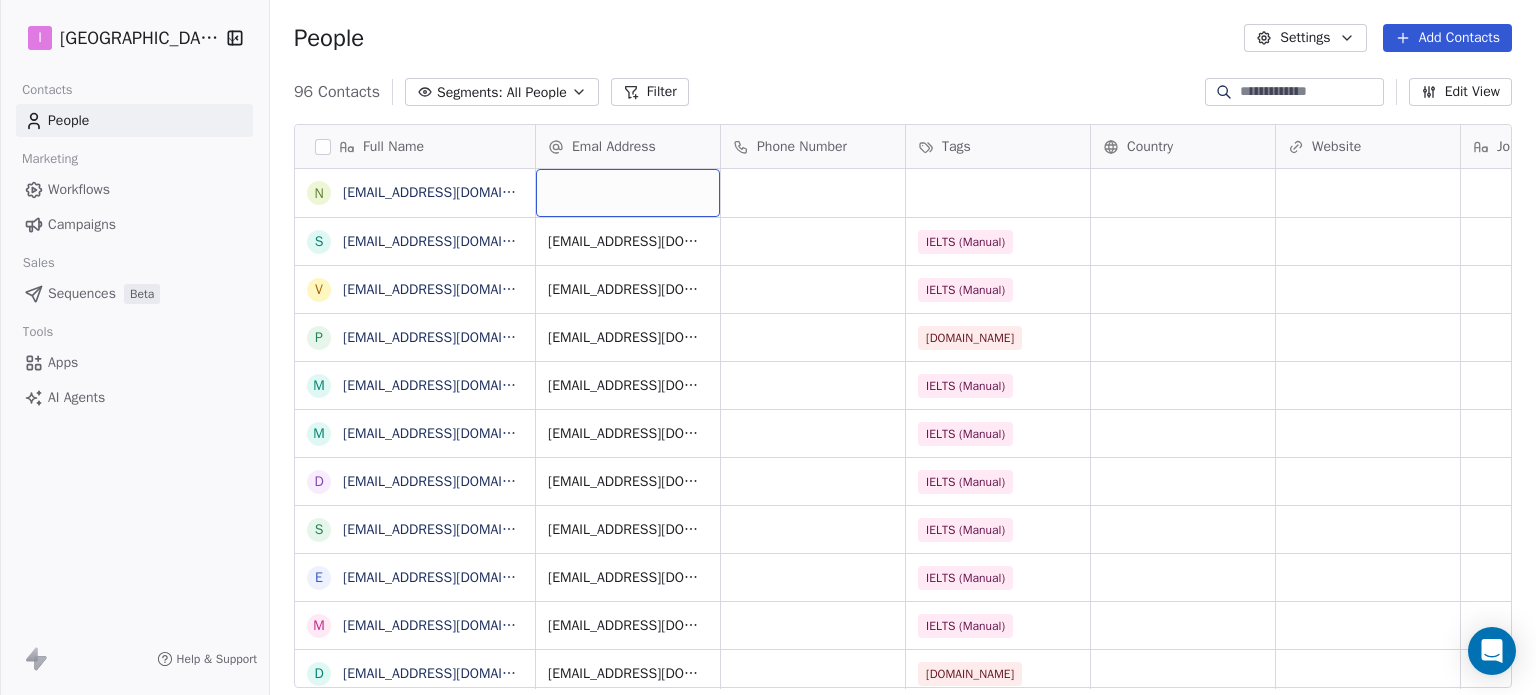 click at bounding box center [628, 193] 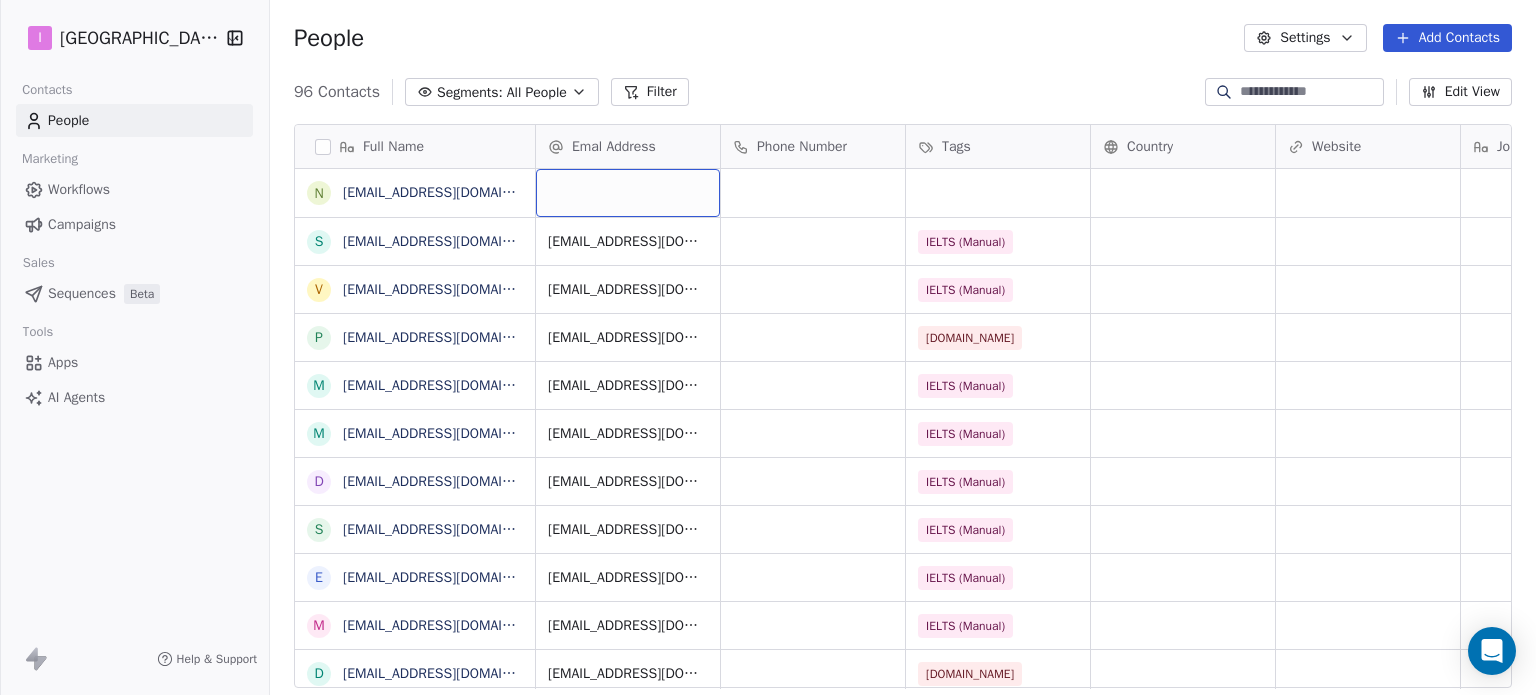 click at bounding box center [628, 193] 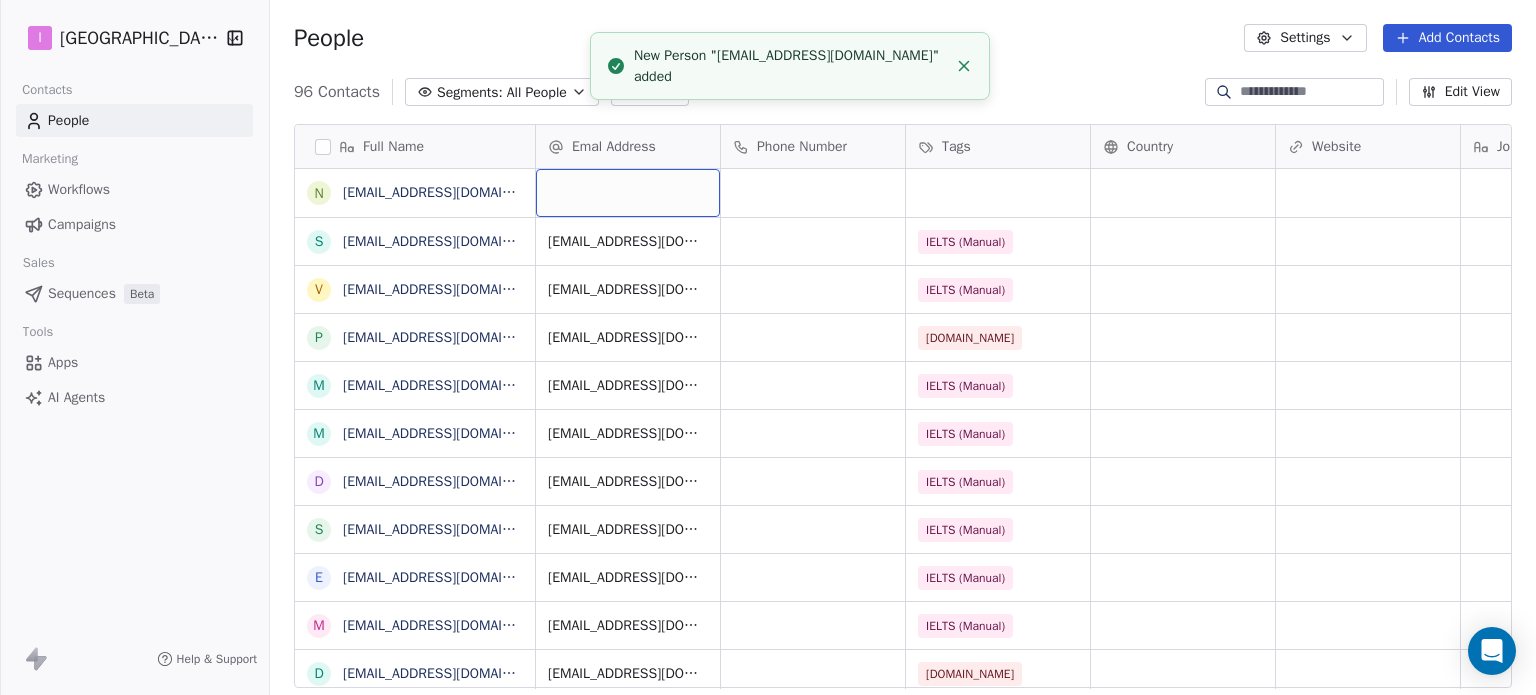 click at bounding box center (628, 193) 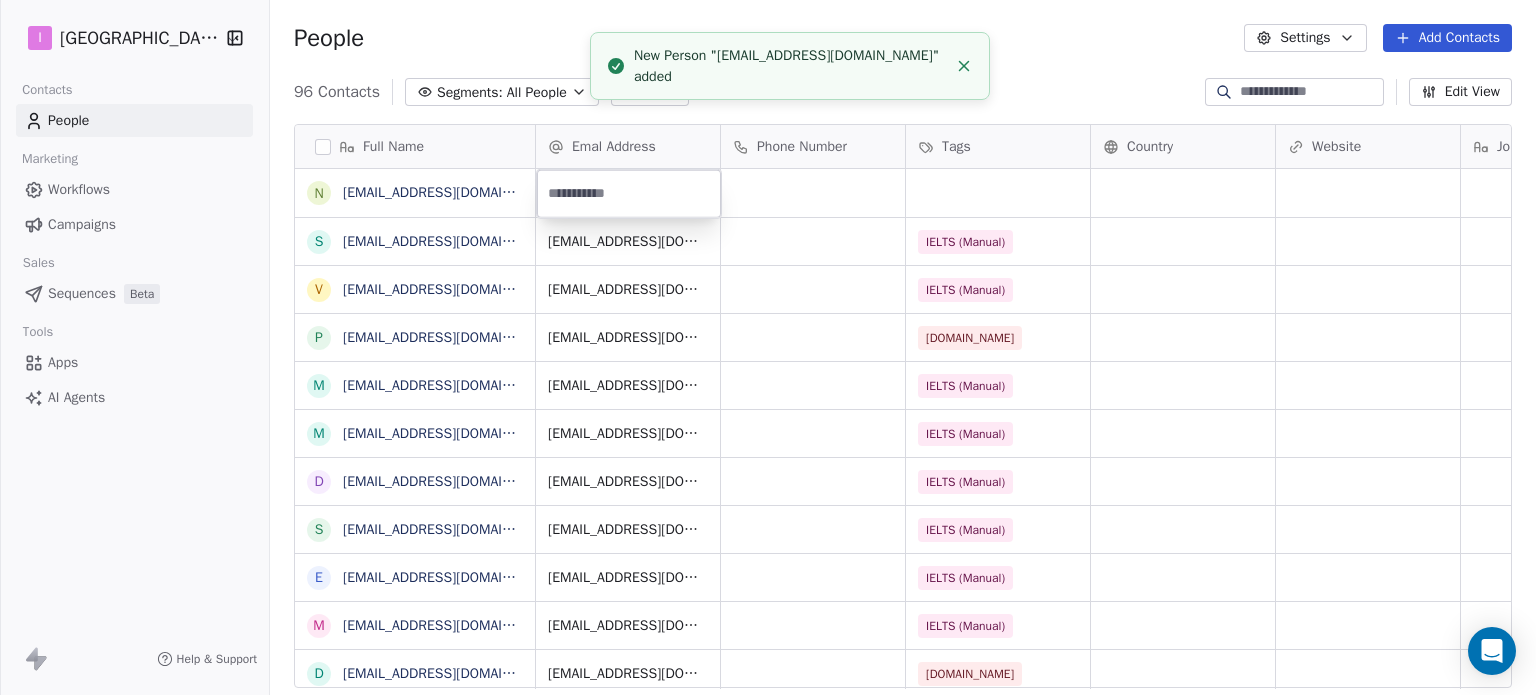 click at bounding box center [629, 194] 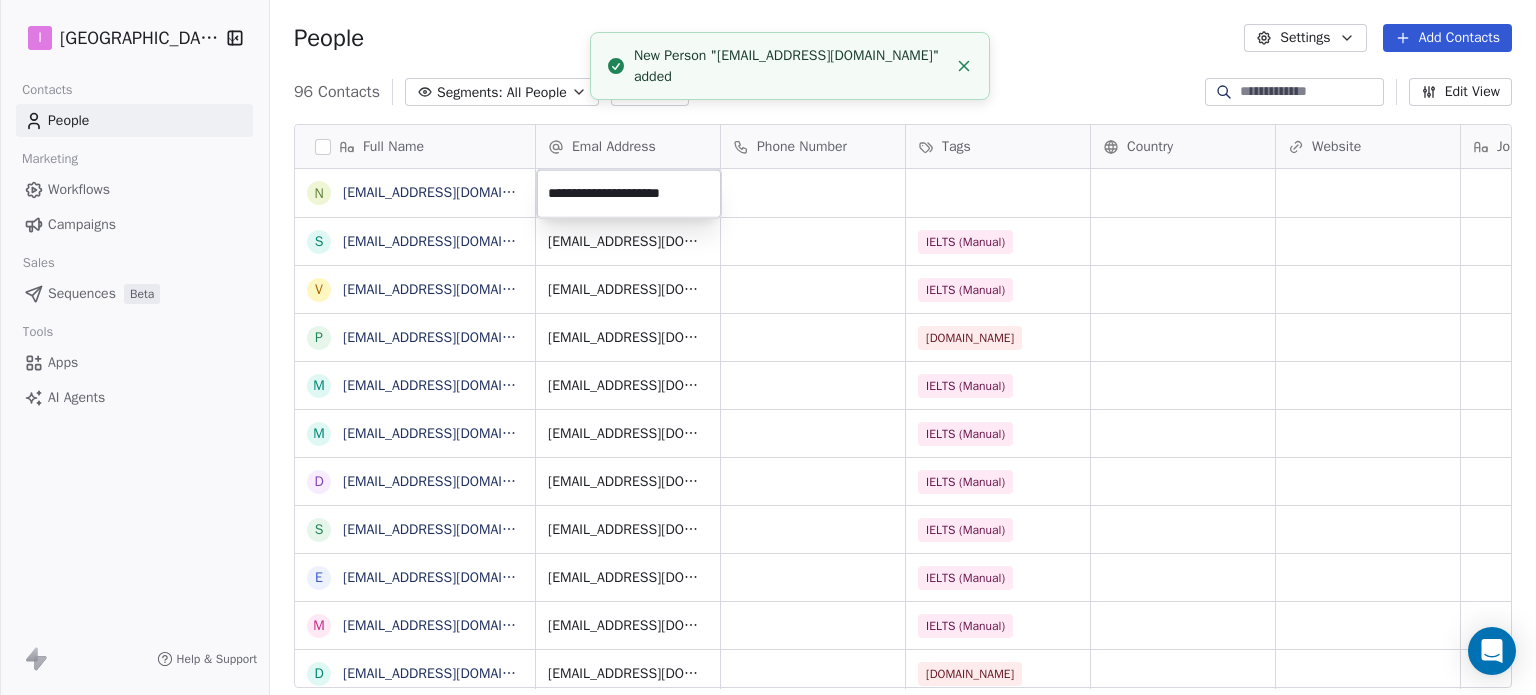 scroll, scrollTop: 0, scrollLeft: 4, axis: horizontal 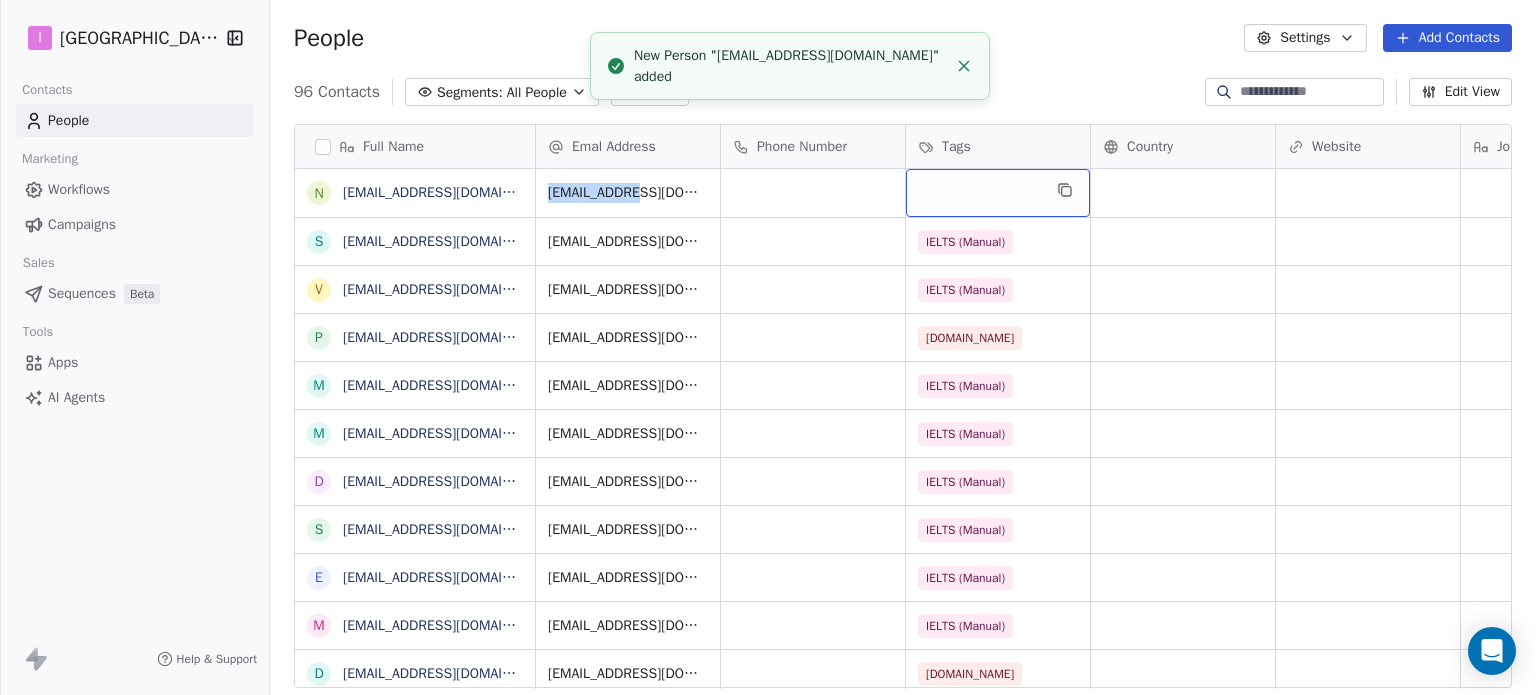 click at bounding box center (998, 193) 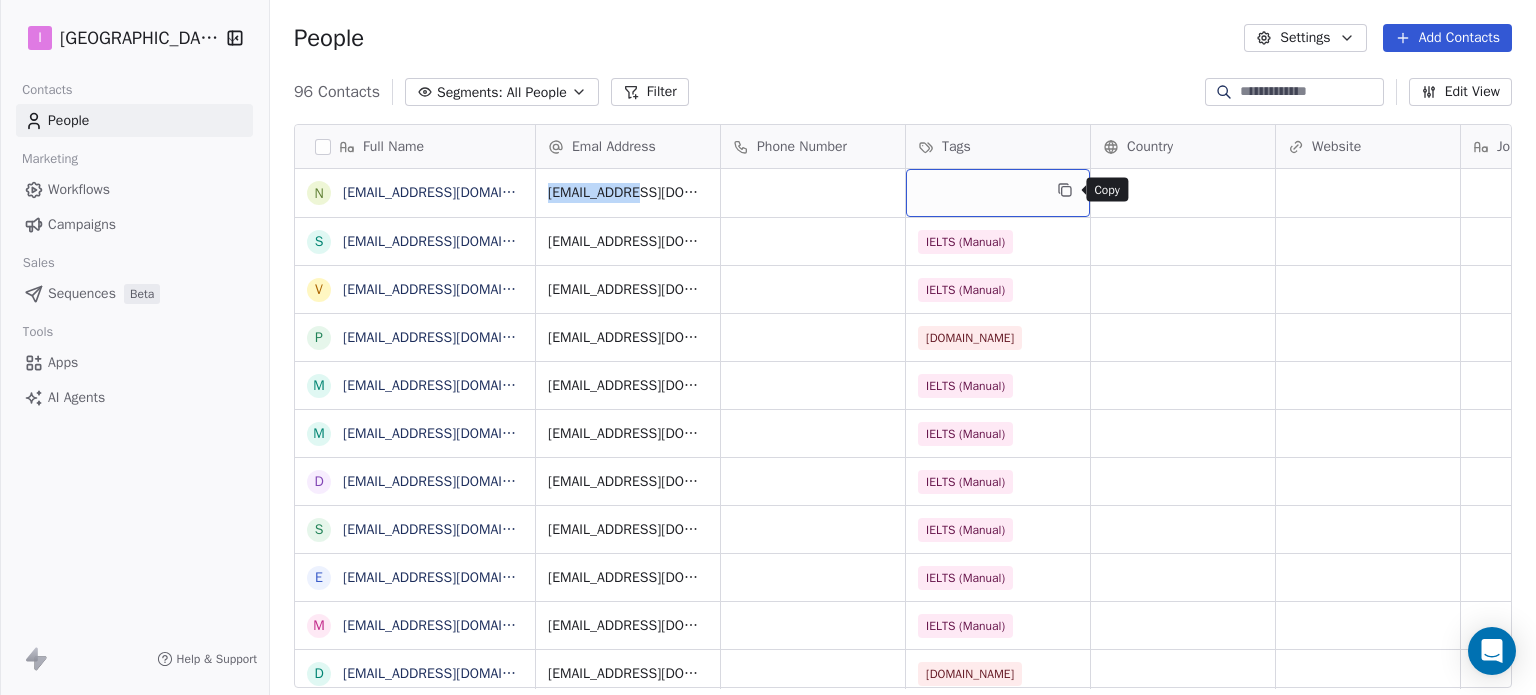 click 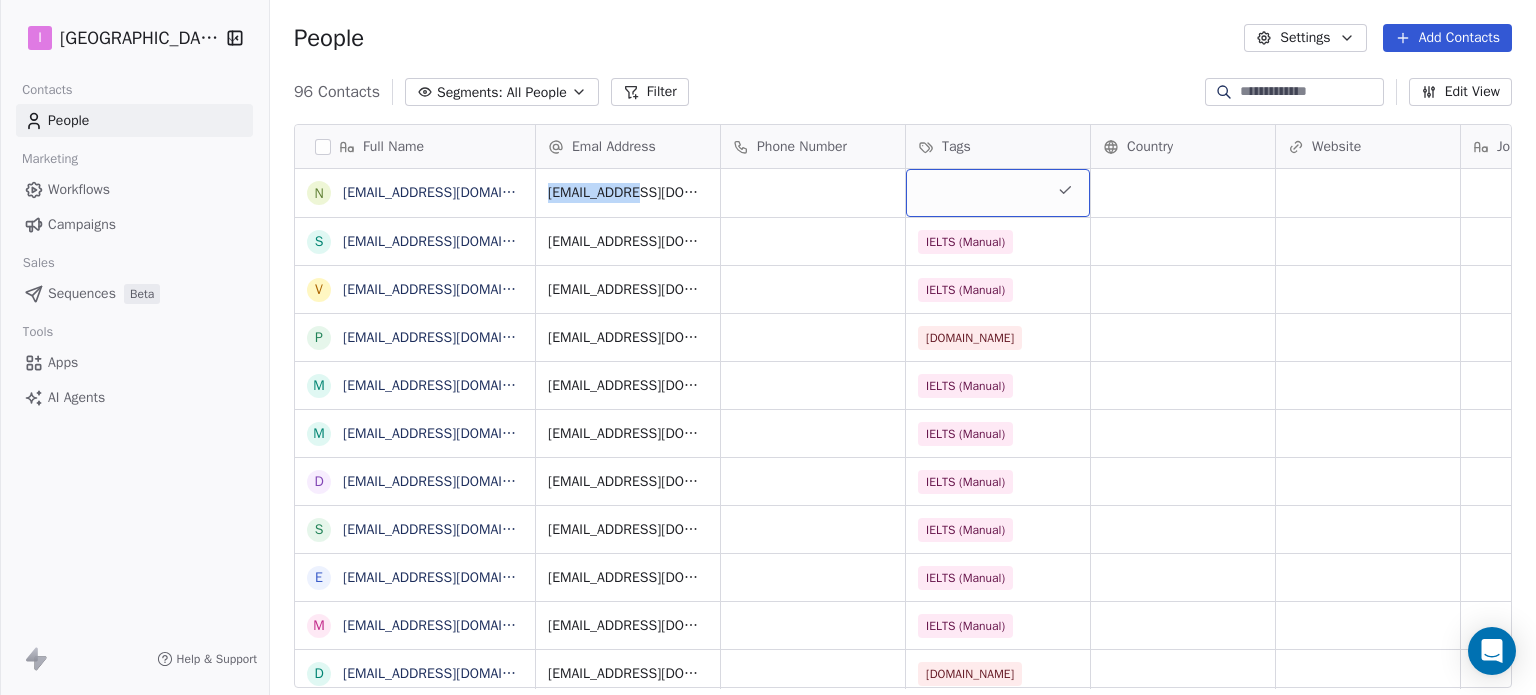 click at bounding box center (998, 193) 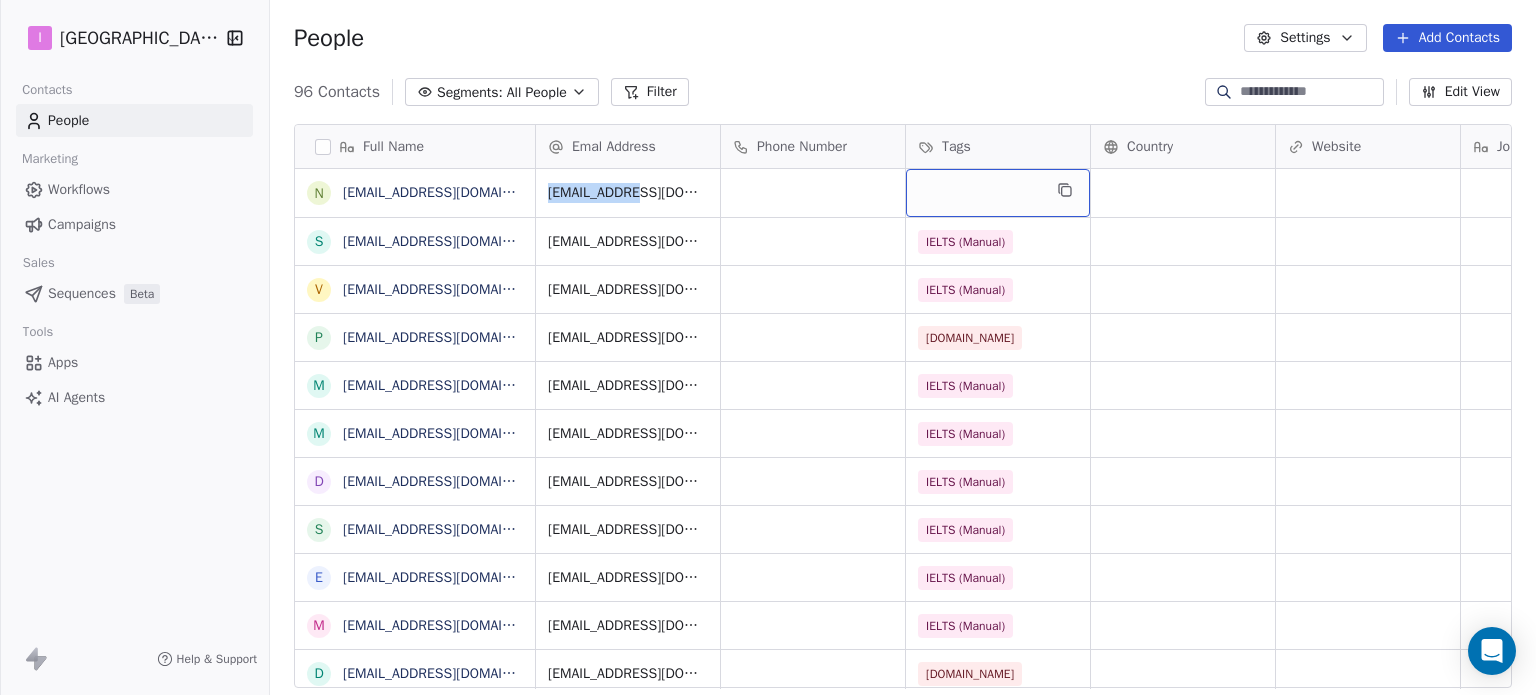 click at bounding box center [998, 193] 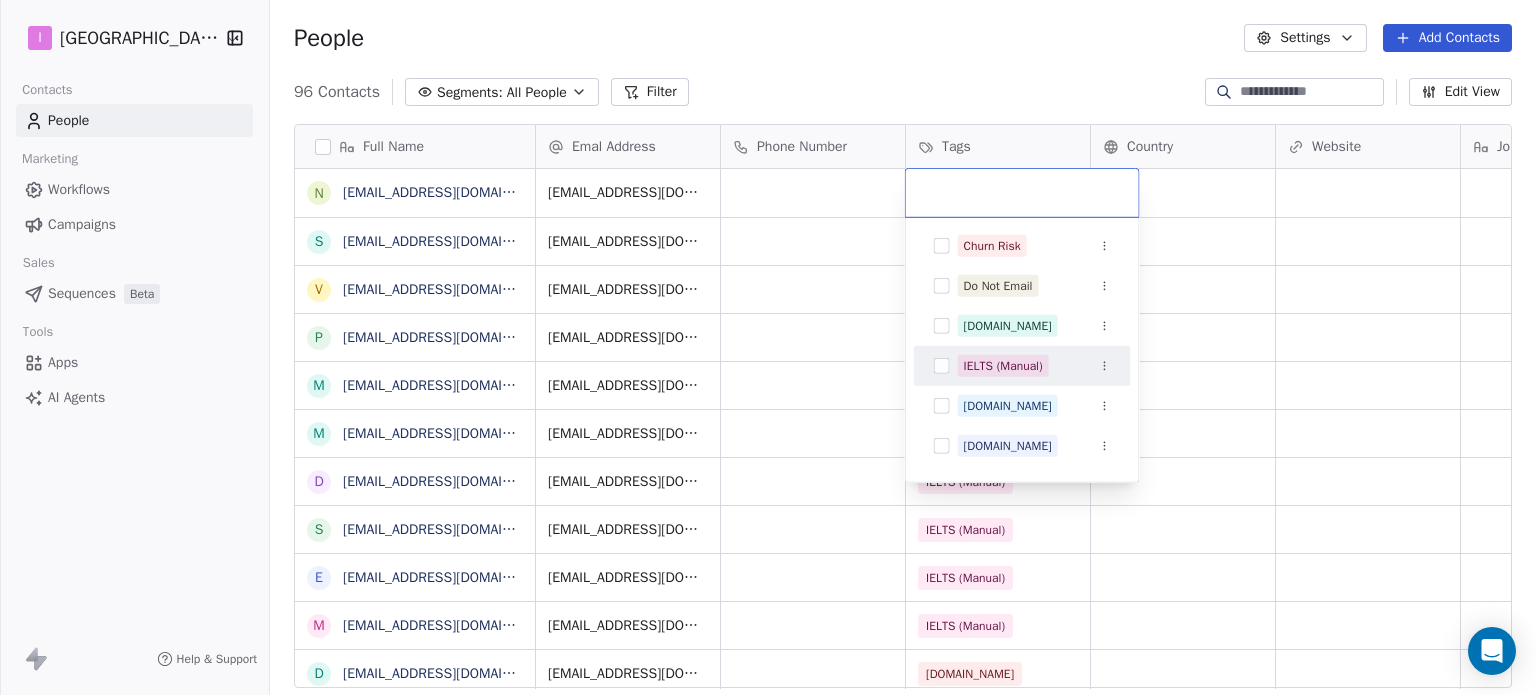 click on "IELTS (Manual)" at bounding box center [1003, 366] 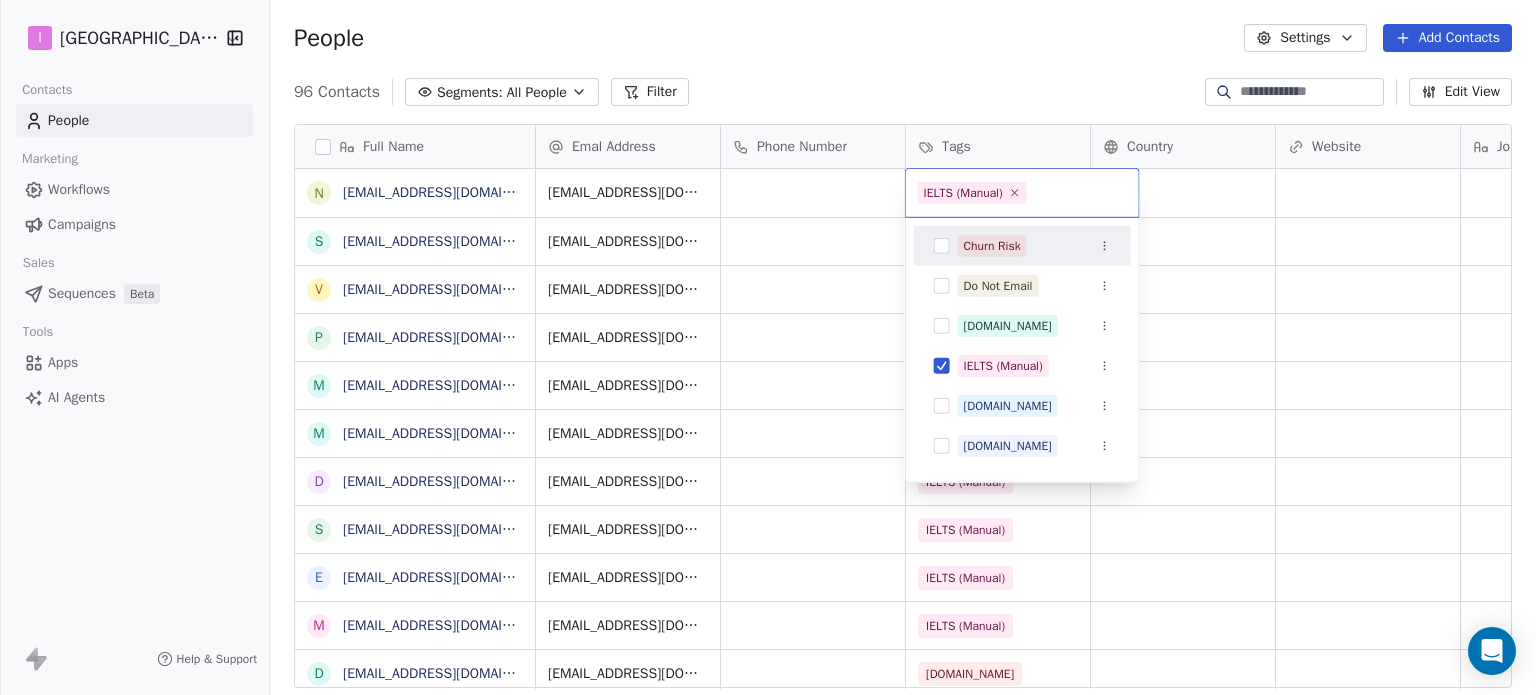 click on "I IELTS University Contacts People Marketing Workflows Campaigns Sales Sequences Beta Tools Apps AI Agents Help & Support People Settings  Add Contacts 96 Contacts Segments: All People Filter  Edit View Tag Add to Sequence Export Full Name n [EMAIL_ADDRESS][DOMAIN_NAME] S [EMAIL_ADDRESS][DOMAIN_NAME] v [EMAIL_ADDRESS][DOMAIN_NAME] p [EMAIL_ADDRESS][DOMAIN_NAME] m [DOMAIN_NAME][EMAIL_ADDRESS][DOMAIN_NAME] m [EMAIL_ADDRESS][DOMAIN_NAME] d [EMAIL_ADDRESS][DOMAIN_NAME] s [EMAIL_ADDRESS][DOMAIN_NAME] e [EMAIL_ADDRESS][DOMAIN_NAME] m [DOMAIN_NAME][EMAIL_ADDRESS][DOMAIN_NAME] d [EMAIL_ADDRESS][DOMAIN_NAME] d [EMAIL_ADDRESS][DOMAIN_NAME] n [EMAIL_ADDRESS][DOMAIN_NAME] p [EMAIL_ADDRESS][DOMAIN_NAME] S [EMAIL_ADDRESS][DOMAIN_NAME] v [EMAIL_ADDRESS][DOMAIN_NAME] l [PERSON_NAME][DOMAIN_NAME][EMAIL_ADDRESS][PERSON_NAME][DOMAIN_NAME] j [EMAIL_ADDRESS][DOMAIN_NAME] M [EMAIL_ADDRESS][DOMAIN_NAME] j [EMAIL_ADDRESS][DOMAIN_NAME] k [EMAIL_ADDRESS][DOMAIN_NAME] m [EMAIL_ADDRESS][DOMAIN_NAME] i [EMAIL_ADDRESS][DOMAIN_NAME] a [EMAIL_ADDRESS][DOMAIN_NAME] e [EMAIL_ADDRESS][DOMAIN_NAME] r [EMAIL_ADDRESS][DOMAIN_NAME] c [EMAIL_ADDRESS][DOMAIN_NAME] s [EMAIL_ADDRESS][DOMAIN_NAME] b [EMAIL_ADDRESS][DOMAIN_NAME] [PERSON_NAME] [PERSON_NAME][EMAIL_ADDRESS][PERSON_NAME][DOMAIN_NAME] k [DOMAIN_NAME][EMAIL_ADDRESS][DOMAIN_NAME] Emal Address" at bounding box center (768, 347) 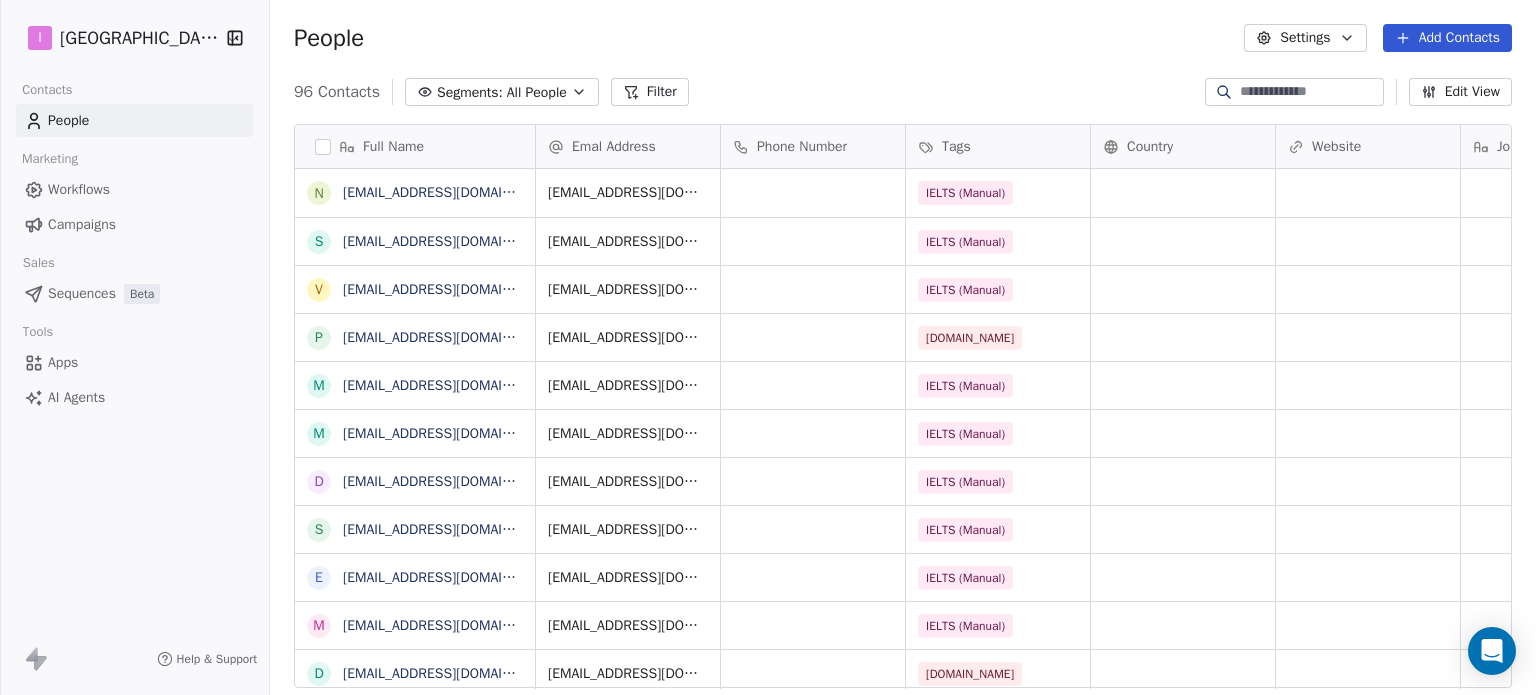 click on "Add Contacts" at bounding box center [1447, 38] 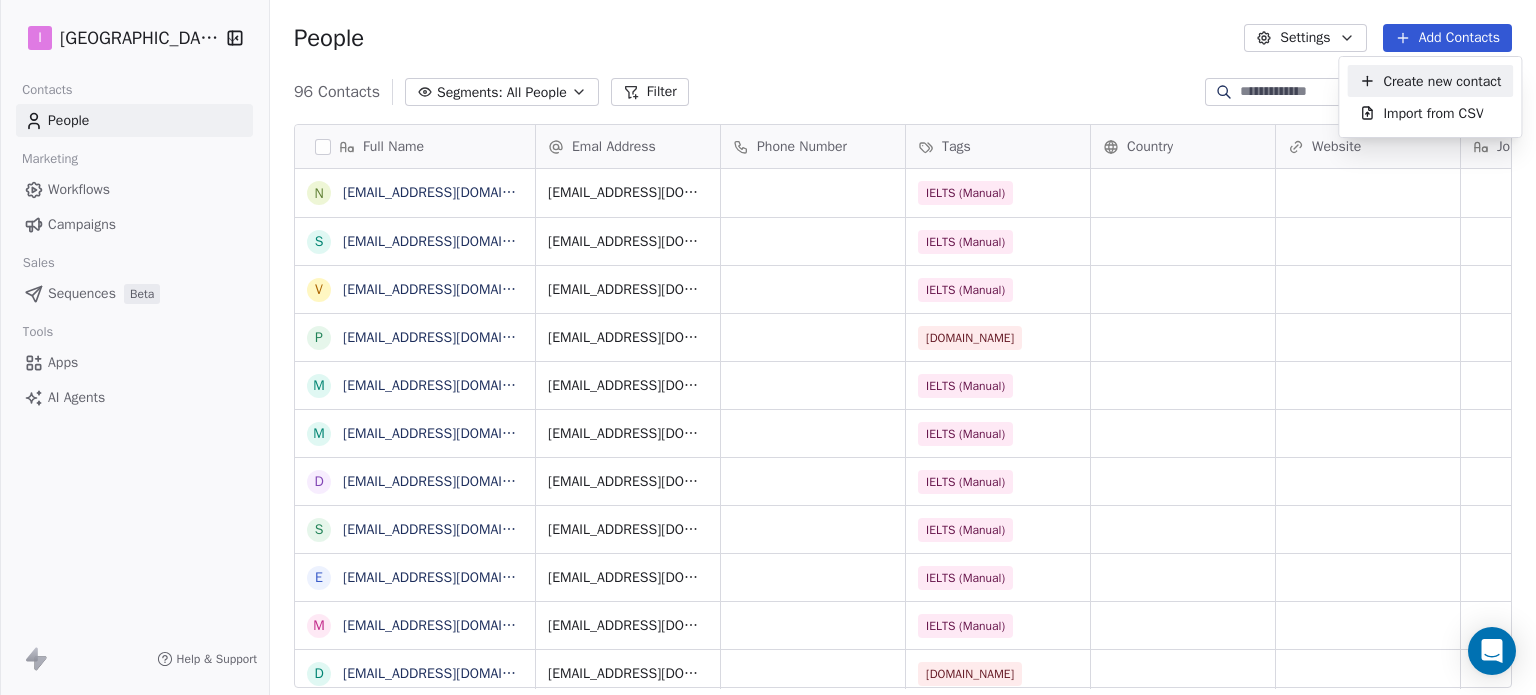 click on "Create new contact" at bounding box center (1442, 81) 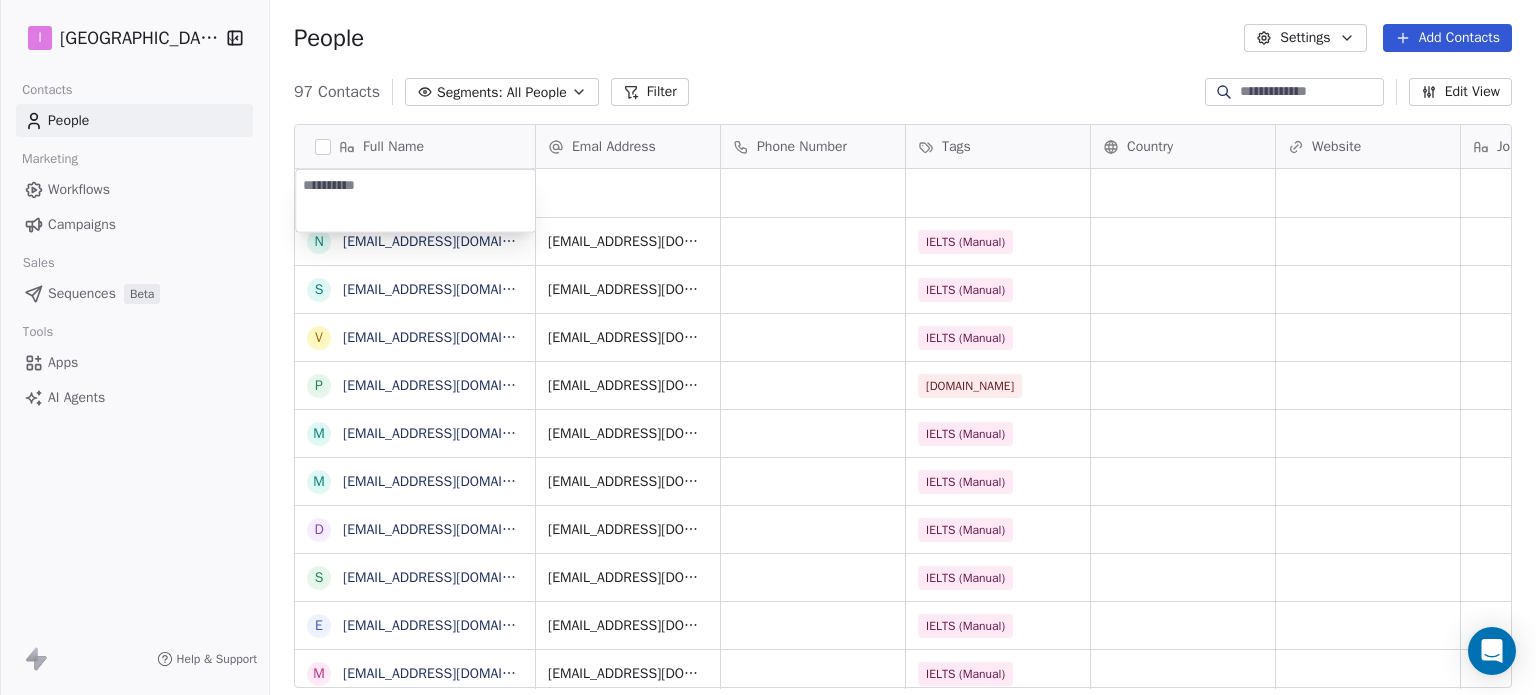 type on "**********" 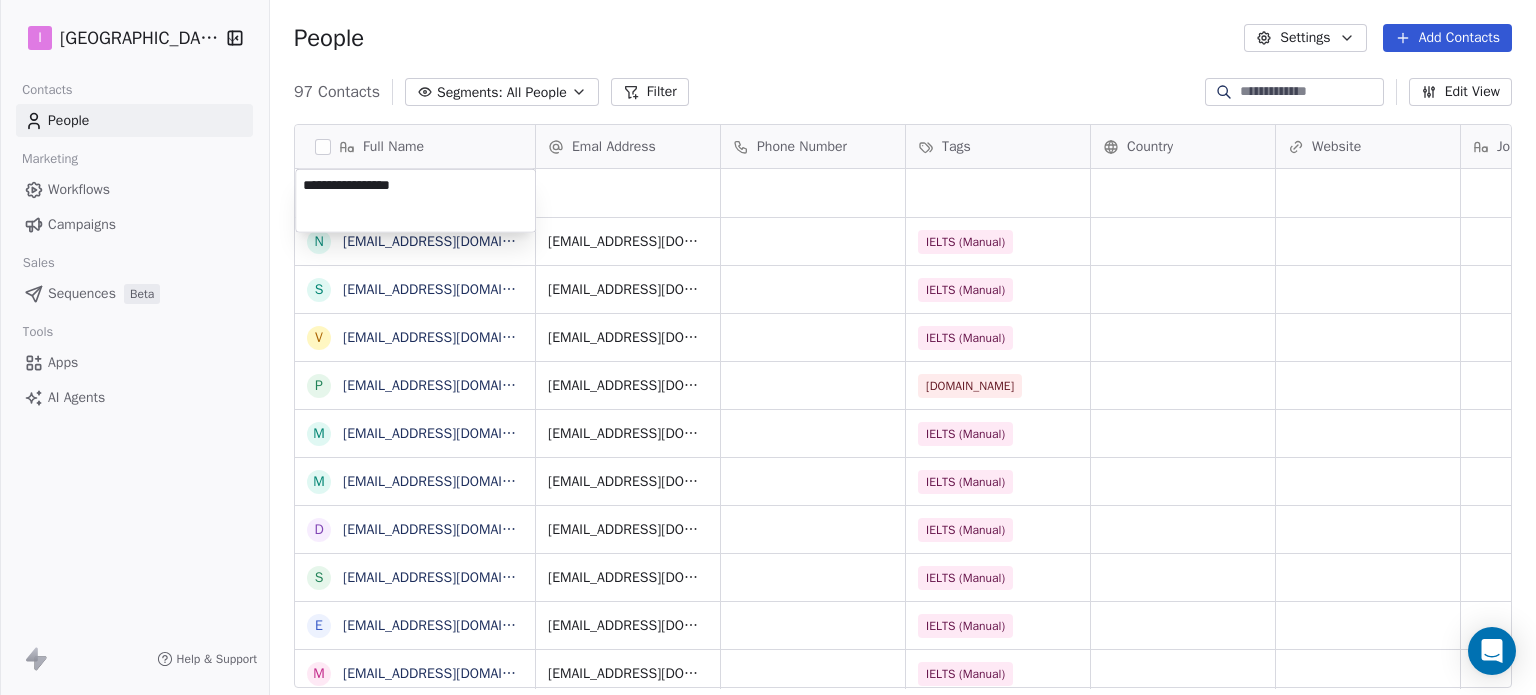 click on "I IELTS University Contacts People Marketing Workflows Campaigns Sales Sequences Beta Tools Apps AI Agents Help & Support People Settings  Add Contacts 97 Contacts Segments: All People Filter  Edit View Tag Add to Sequence Export Full Name n [EMAIL_ADDRESS][DOMAIN_NAME] S [EMAIL_ADDRESS][DOMAIN_NAME] v [EMAIL_ADDRESS][DOMAIN_NAME] p [EMAIL_ADDRESS][DOMAIN_NAME] m [DOMAIN_NAME][EMAIL_ADDRESS][DOMAIN_NAME] m [EMAIL_ADDRESS][DOMAIN_NAME] d [EMAIL_ADDRESS][DOMAIN_NAME] s [EMAIL_ADDRESS][DOMAIN_NAME] e [EMAIL_ADDRESS][DOMAIN_NAME] m [DOMAIN_NAME][EMAIL_ADDRESS][DOMAIN_NAME] d [EMAIL_ADDRESS][DOMAIN_NAME] d [EMAIL_ADDRESS][DOMAIN_NAME] n [EMAIL_ADDRESS][DOMAIN_NAME] p [EMAIL_ADDRESS][DOMAIN_NAME] S [EMAIL_ADDRESS][DOMAIN_NAME] v [EMAIL_ADDRESS][DOMAIN_NAME] l [PERSON_NAME][DOMAIN_NAME][EMAIL_ADDRESS][PERSON_NAME][DOMAIN_NAME] j [EMAIL_ADDRESS][DOMAIN_NAME] M [EMAIL_ADDRESS][DOMAIN_NAME] j [EMAIL_ADDRESS][DOMAIN_NAME] k [EMAIL_ADDRESS][DOMAIN_NAME] m [EMAIL_ADDRESS][DOMAIN_NAME] i [EMAIL_ADDRESS][DOMAIN_NAME] a [EMAIL_ADDRESS][DOMAIN_NAME] e [EMAIL_ADDRESS][DOMAIN_NAME] r [EMAIL_ADDRESS][DOMAIN_NAME] c [EMAIL_ADDRESS][DOMAIN_NAME] s [EMAIL_ADDRESS][DOMAIN_NAME] b [EMAIL_ADDRESS][DOMAIN_NAME] [PERSON_NAME] [PERSON_NAME][EMAIL_ADDRESS][PERSON_NAME][DOMAIN_NAME] Emal Address Phone Number Tags Status" at bounding box center (768, 347) 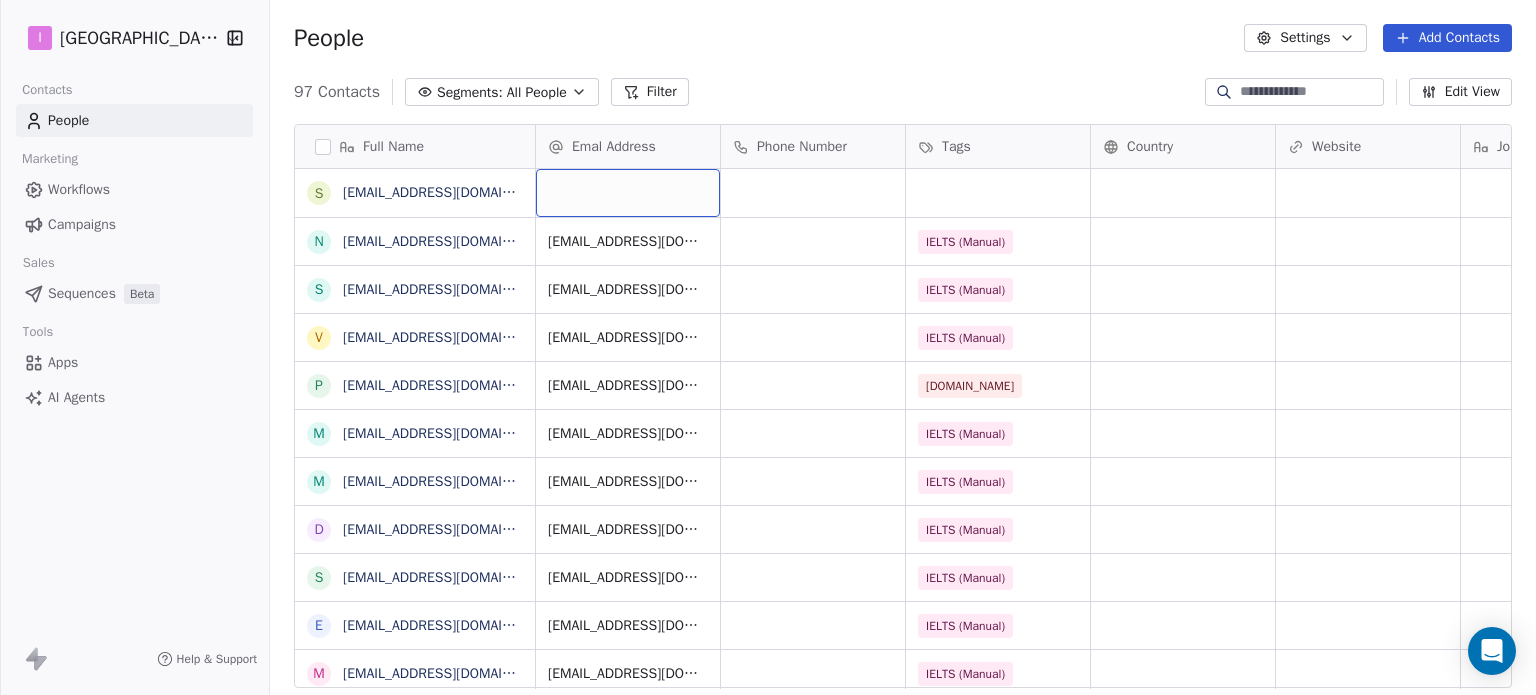 click at bounding box center (628, 193) 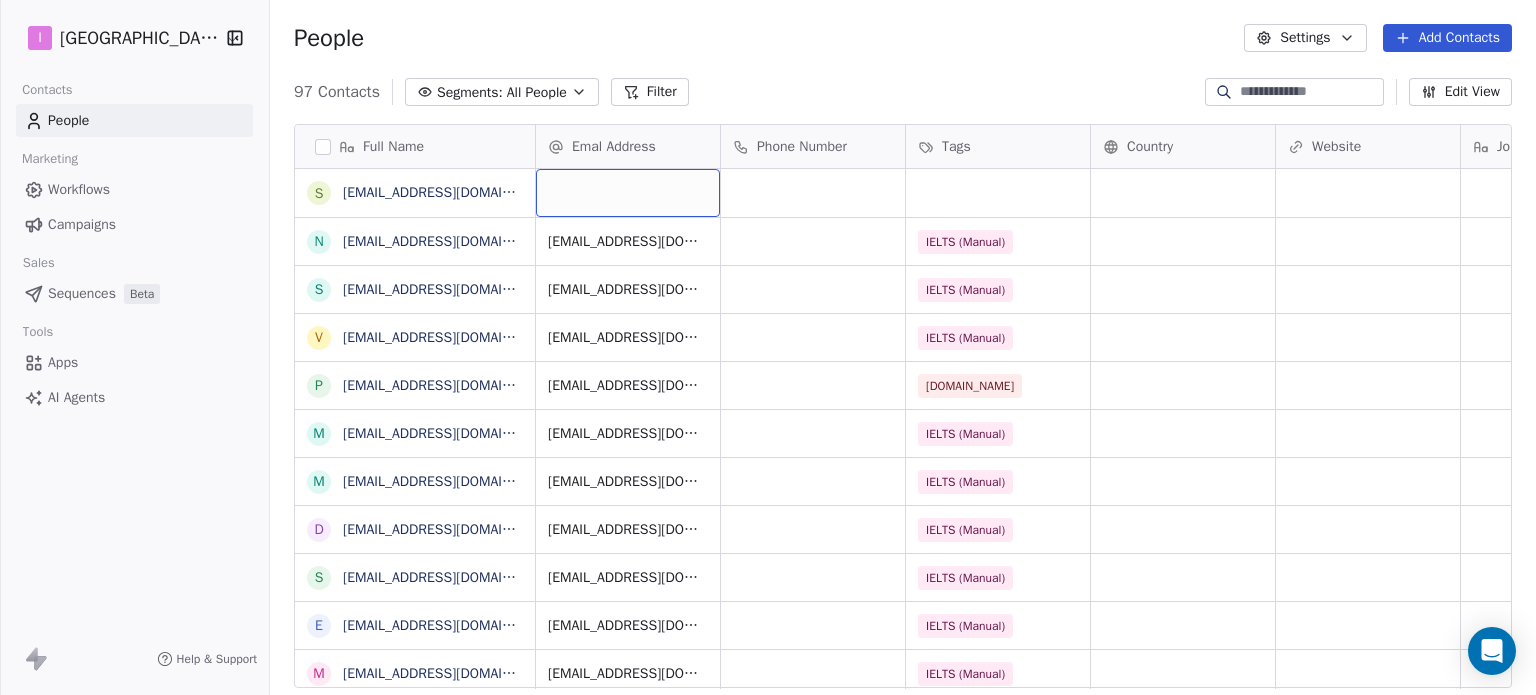 click at bounding box center [628, 193] 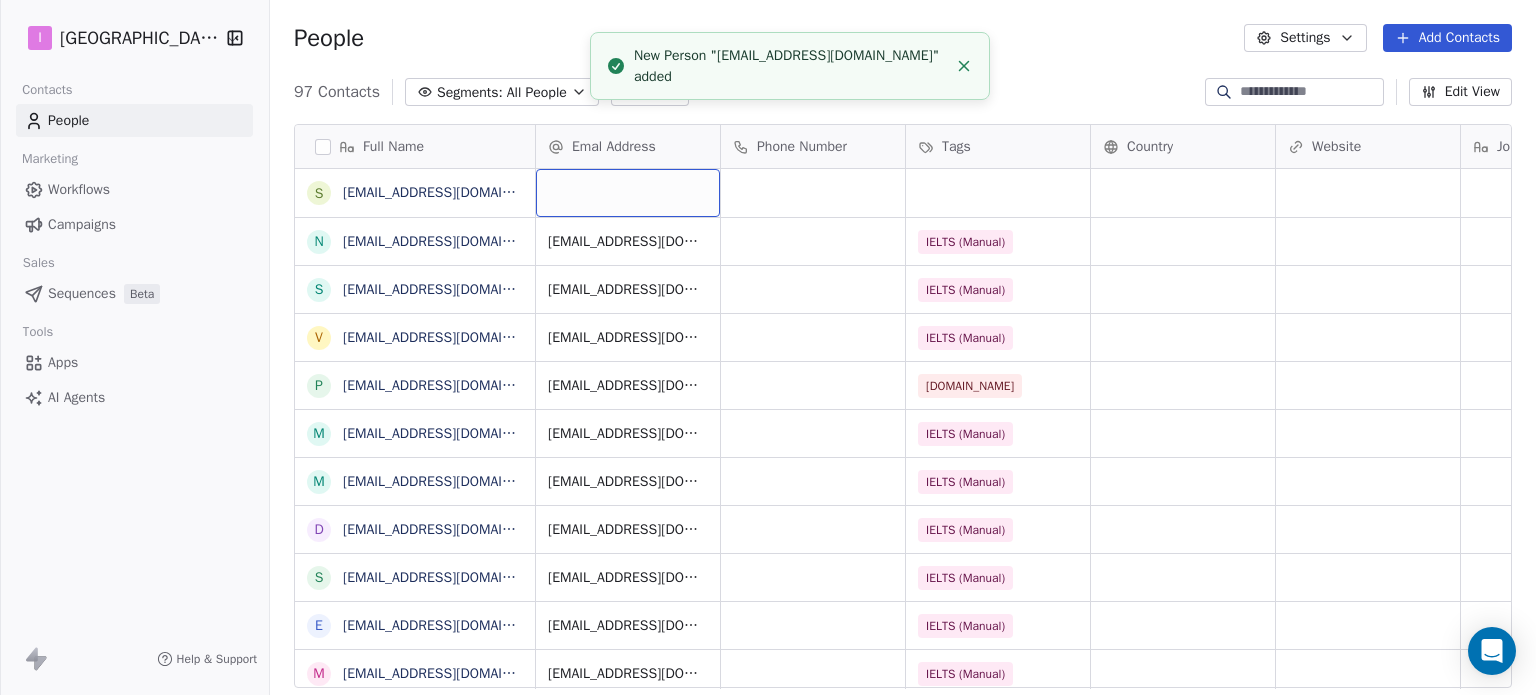 click at bounding box center (628, 193) 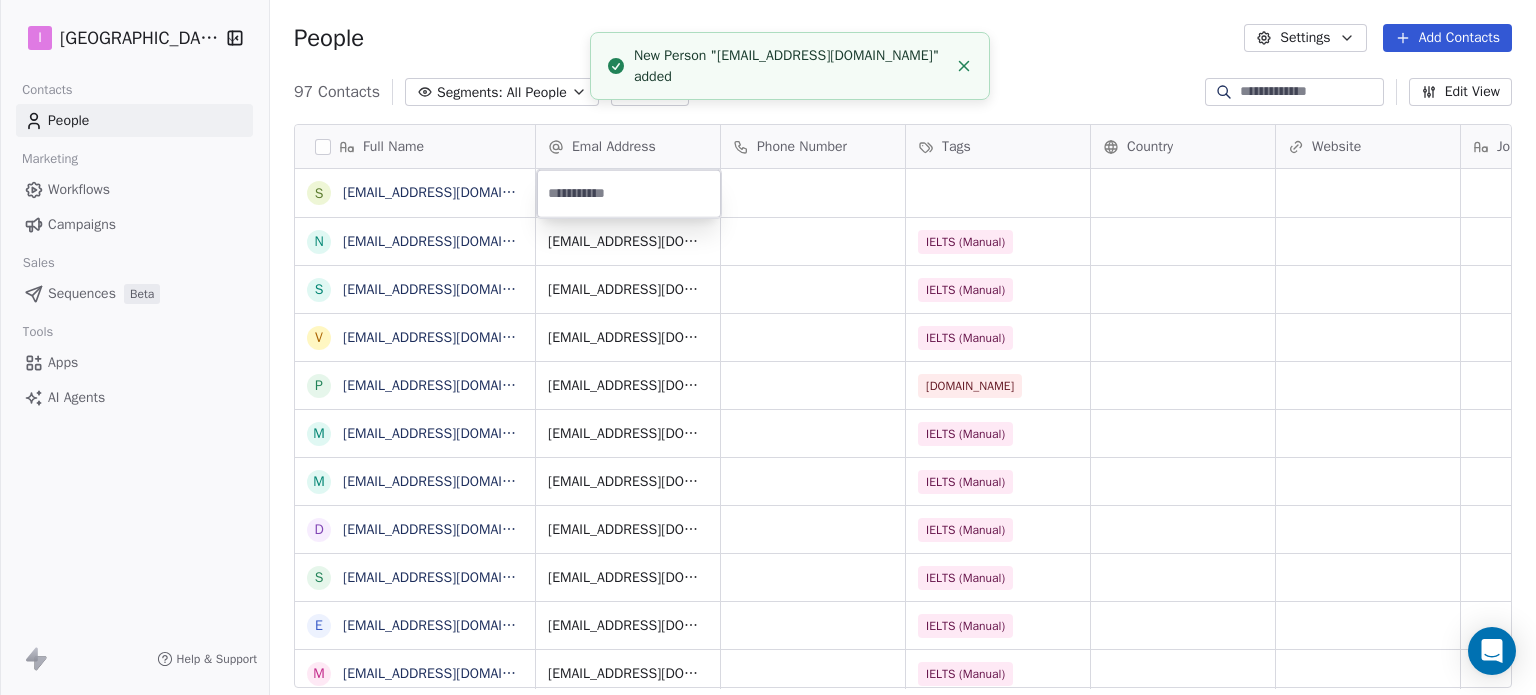 click at bounding box center [629, 194] 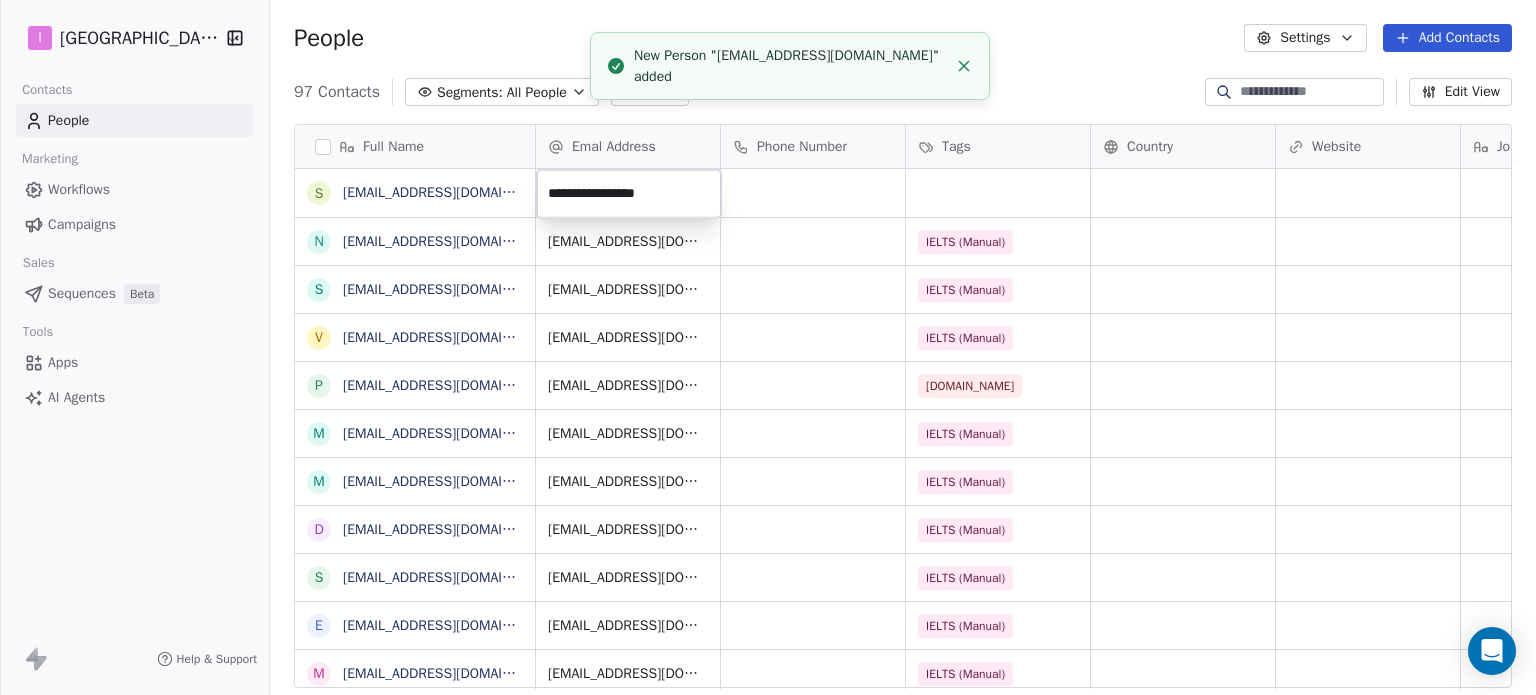 type on "**********" 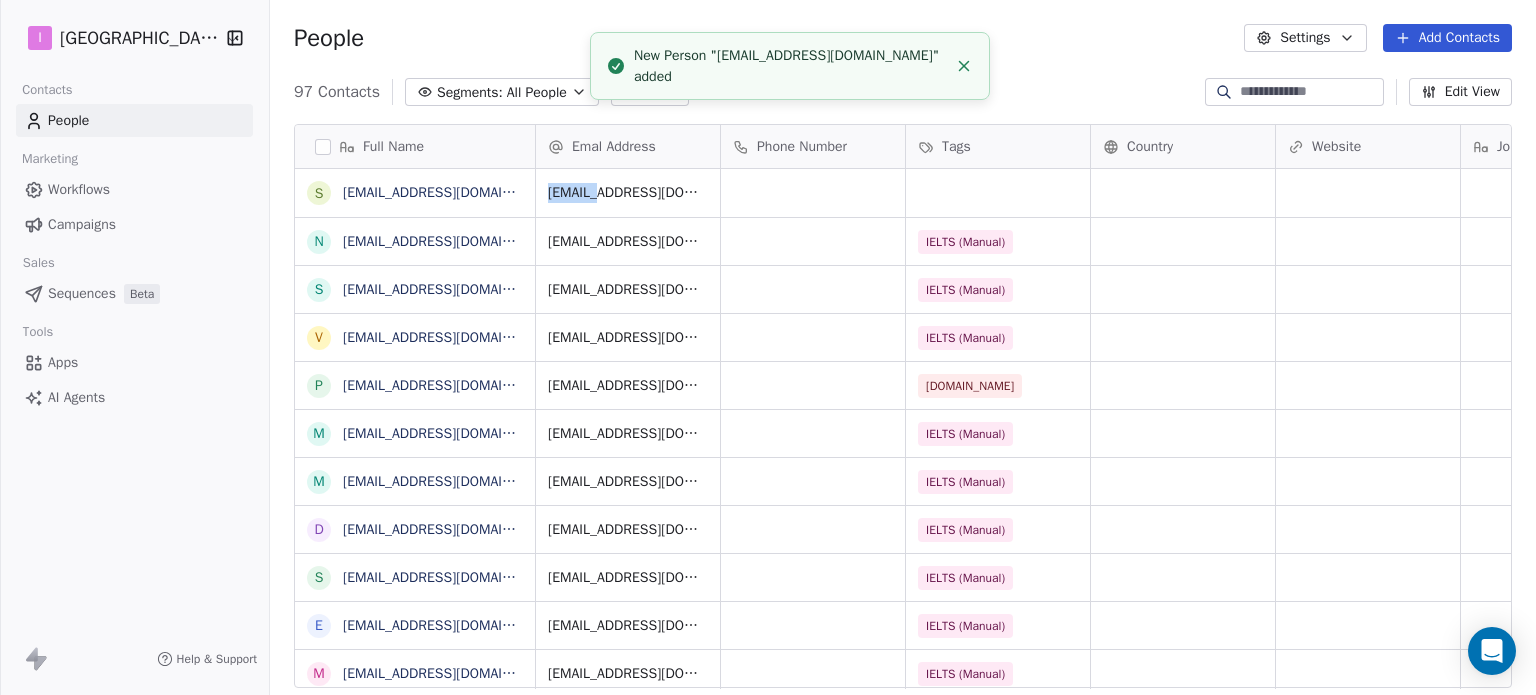 click at bounding box center (974, 155) 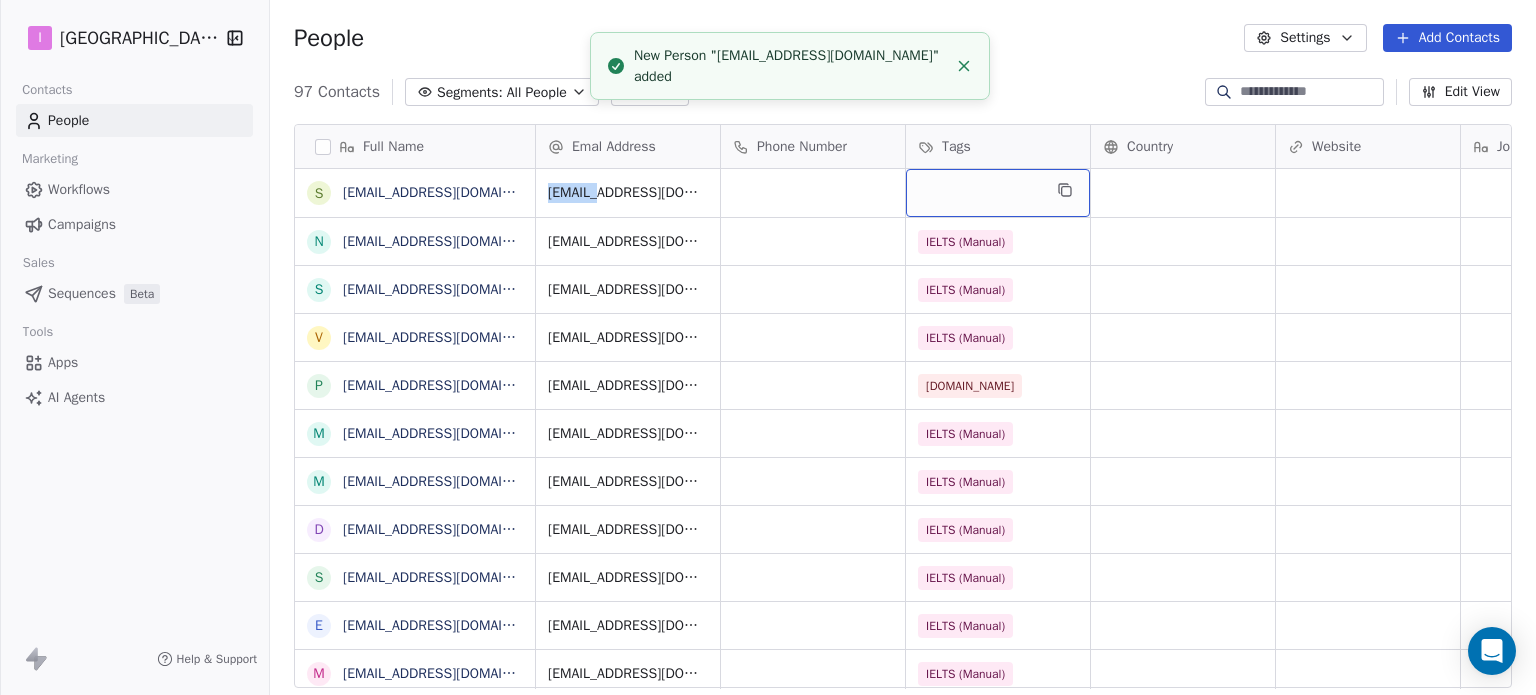 click at bounding box center (998, 193) 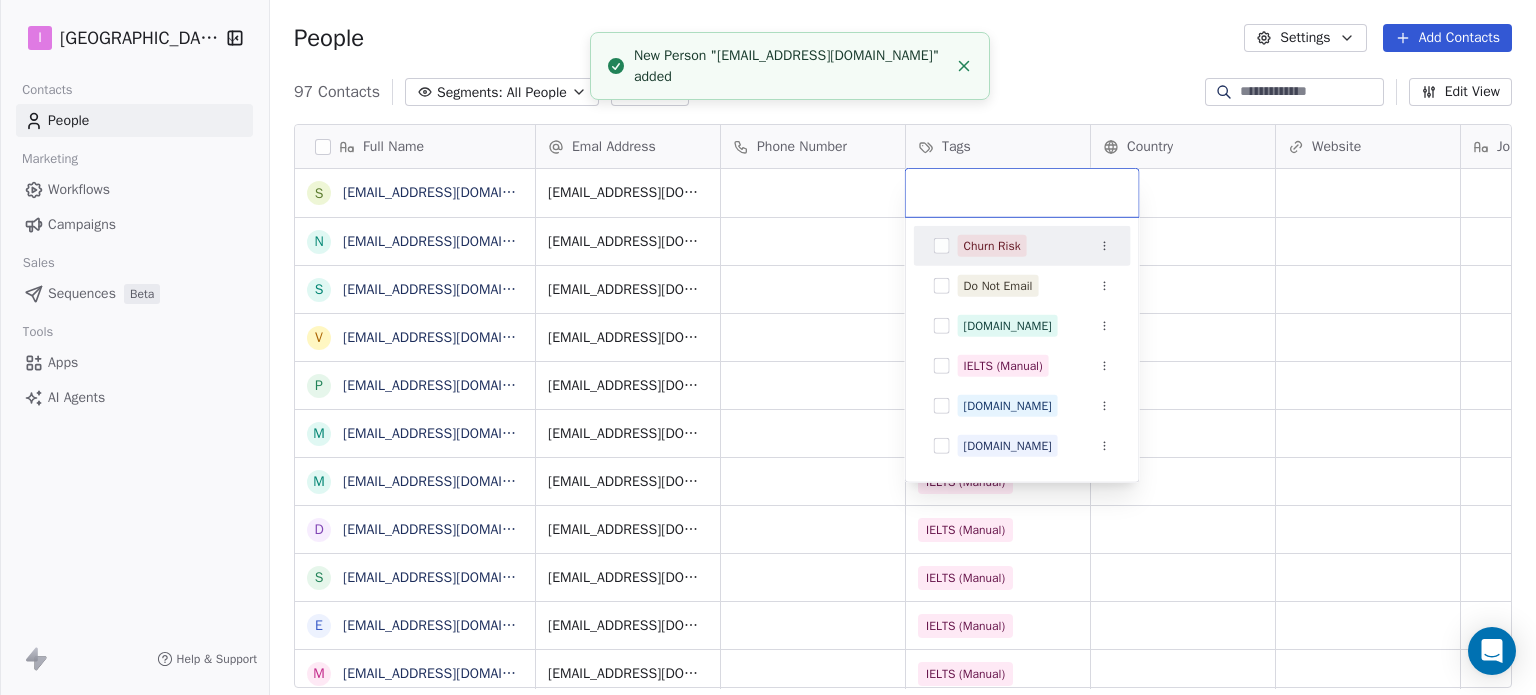click at bounding box center (1022, 193) 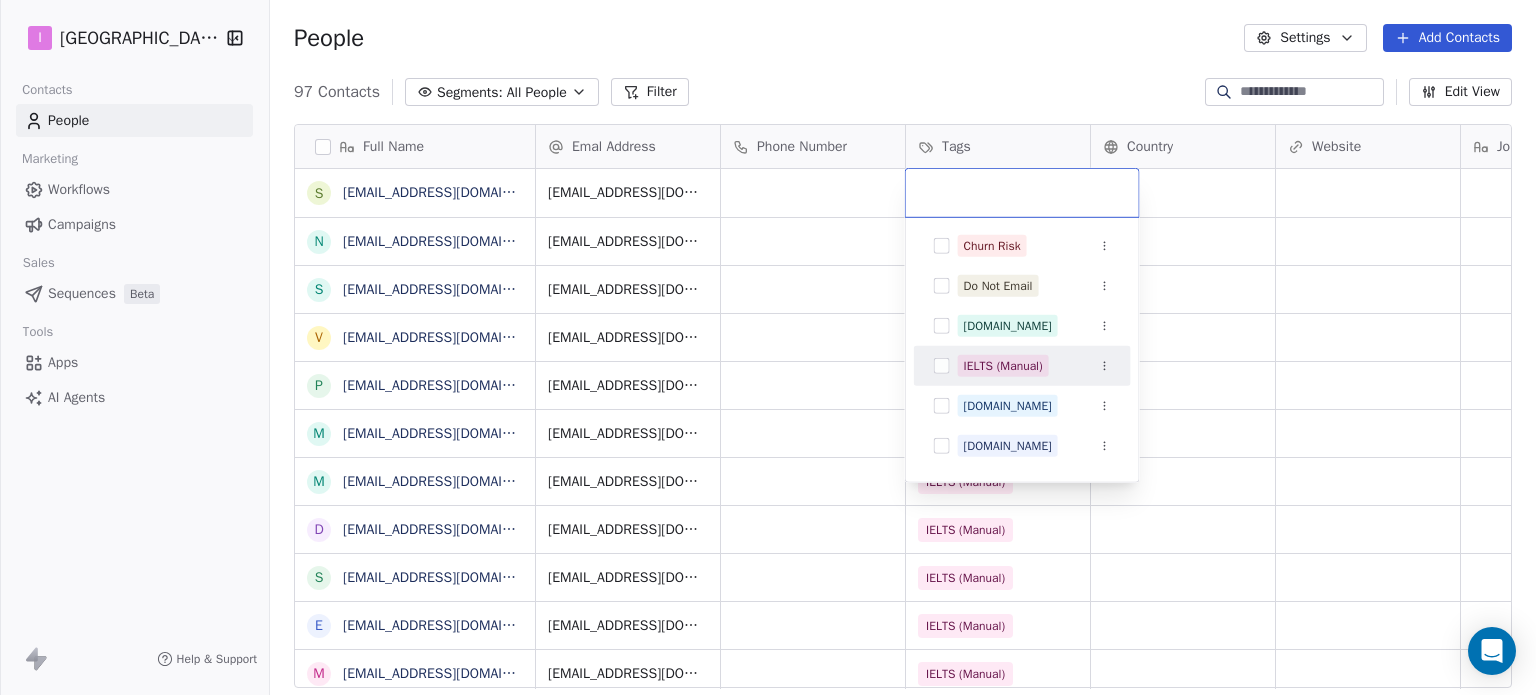 click on "IELTS (Manual)" at bounding box center (1003, 366) 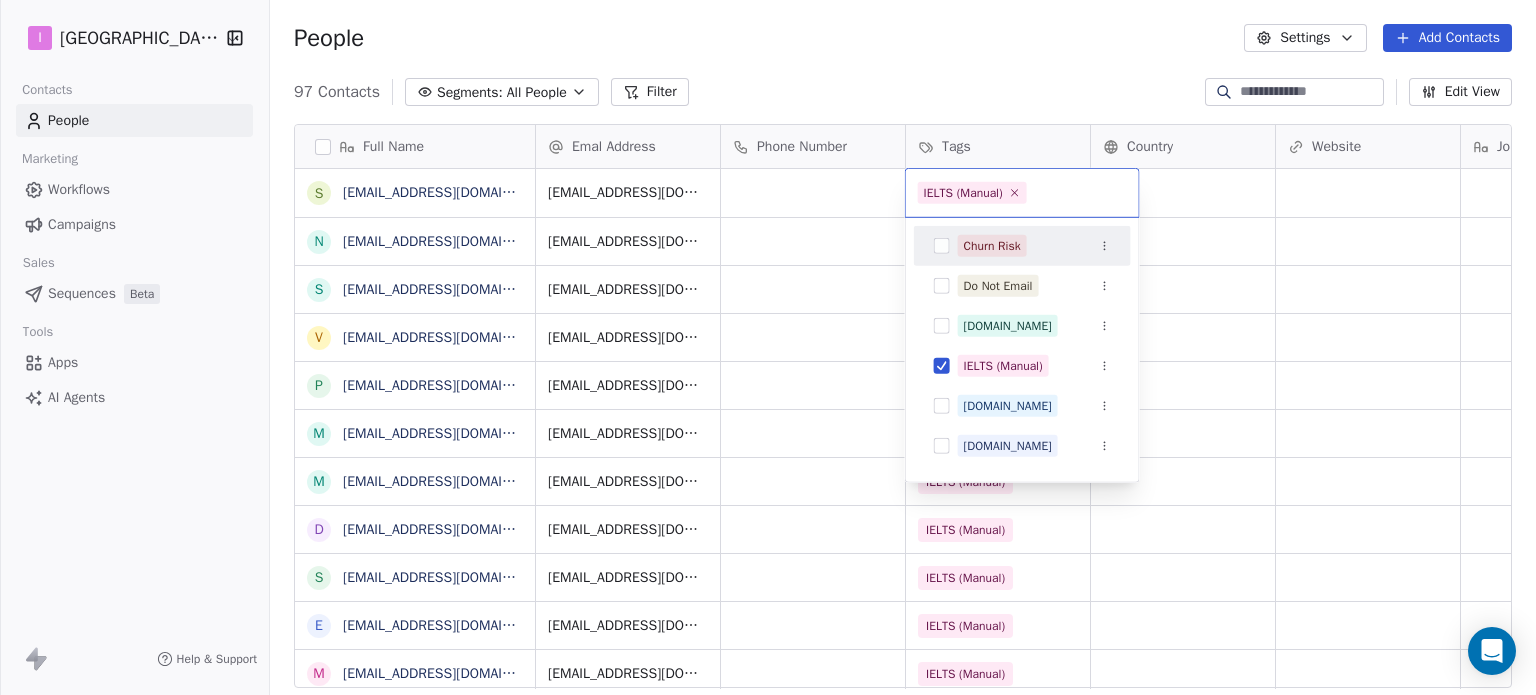 click on "I IELTS University Contacts People Marketing Workflows Campaigns Sales Sequences Beta Tools Apps AI Agents Help & Support People Settings  Add Contacts 97 Contacts Segments: All People Filter  Edit View Tag Add to Sequence Export Full Name s [EMAIL_ADDRESS][DOMAIN_NAME] n [EMAIL_ADDRESS][DOMAIN_NAME] S [EMAIL_ADDRESS][DOMAIN_NAME] v [EMAIL_ADDRESS][DOMAIN_NAME] p [EMAIL_ADDRESS][DOMAIN_NAME] m [DOMAIN_NAME][EMAIL_ADDRESS][DOMAIN_NAME] m [EMAIL_ADDRESS][DOMAIN_NAME] d [EMAIL_ADDRESS][DOMAIN_NAME] s [EMAIL_ADDRESS][DOMAIN_NAME] e [EMAIL_ADDRESS][DOMAIN_NAME] m [DOMAIN_NAME][EMAIL_ADDRESS][DOMAIN_NAME] d [EMAIL_ADDRESS][DOMAIN_NAME] d [EMAIL_ADDRESS][DOMAIN_NAME] n [EMAIL_ADDRESS][DOMAIN_NAME] p [EMAIL_ADDRESS][DOMAIN_NAME] S [EMAIL_ADDRESS][DOMAIN_NAME] v [EMAIL_ADDRESS][DOMAIN_NAME] l [PERSON_NAME][DOMAIN_NAME][EMAIL_ADDRESS][PERSON_NAME][DOMAIN_NAME] j [EMAIL_ADDRESS][DOMAIN_NAME] M [EMAIL_ADDRESS][DOMAIN_NAME] j [EMAIL_ADDRESS][DOMAIN_NAME] k [EMAIL_ADDRESS][DOMAIN_NAME] m [EMAIL_ADDRESS][DOMAIN_NAME] i [EMAIL_ADDRESS][DOMAIN_NAME] a [EMAIL_ADDRESS][DOMAIN_NAME] e [EMAIL_ADDRESS][DOMAIN_NAME] r [EMAIL_ADDRESS][DOMAIN_NAME] c [EMAIL_ADDRESS][DOMAIN_NAME] s [EMAIL_ADDRESS][DOMAIN_NAME] b [EMAIL_ADDRESS][DOMAIN_NAME] [PERSON_NAME] [PERSON_NAME][EMAIL_ADDRESS][PERSON_NAME][DOMAIN_NAME] Emal Address Tags" at bounding box center [768, 347] 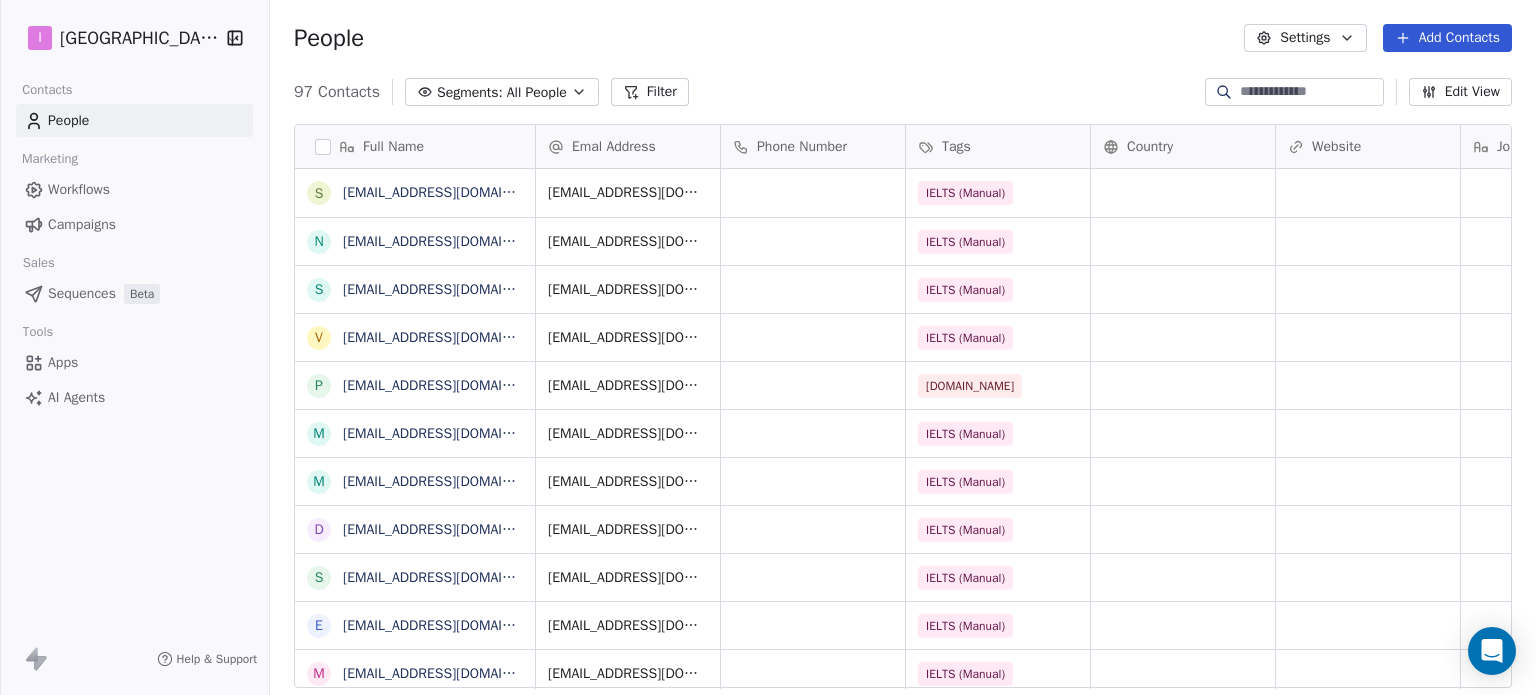 click on "Add Contacts" at bounding box center (1447, 38) 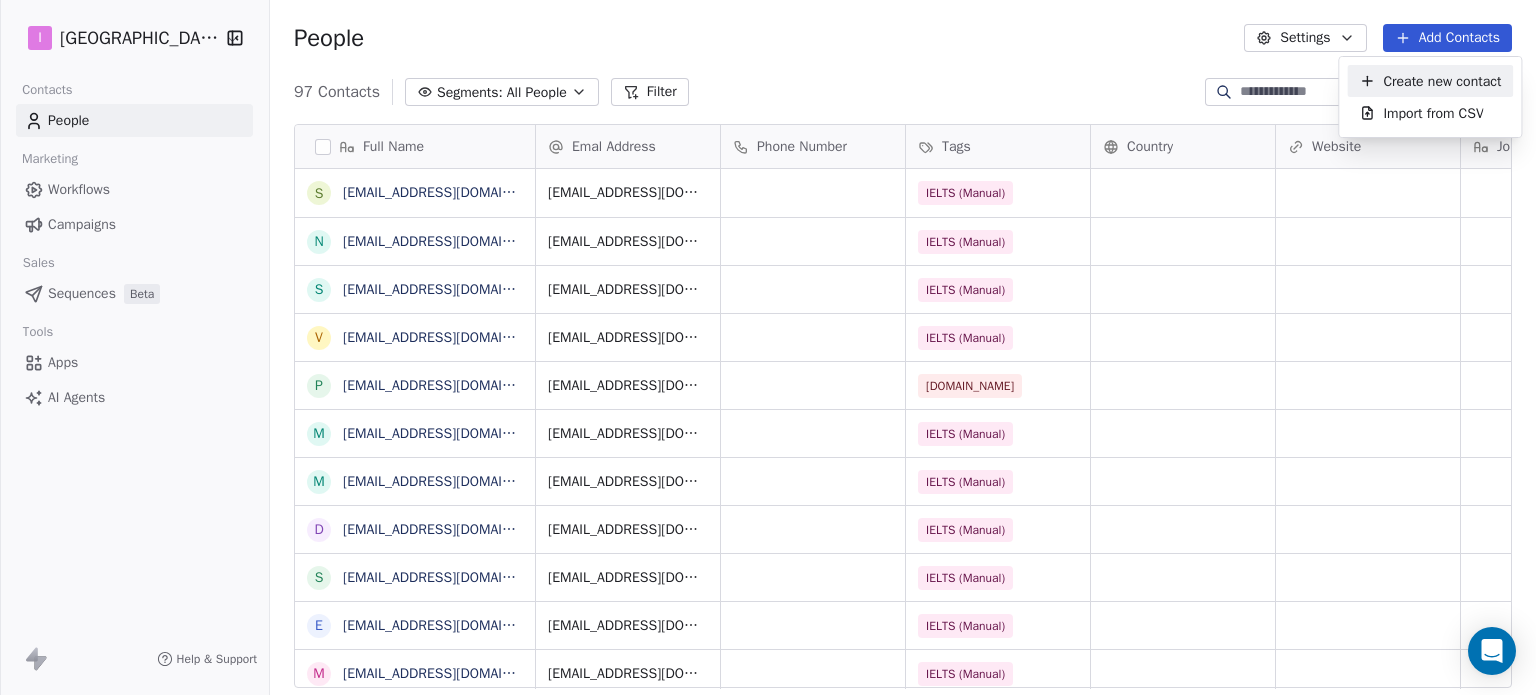 click on "Create new contact" at bounding box center [1442, 81] 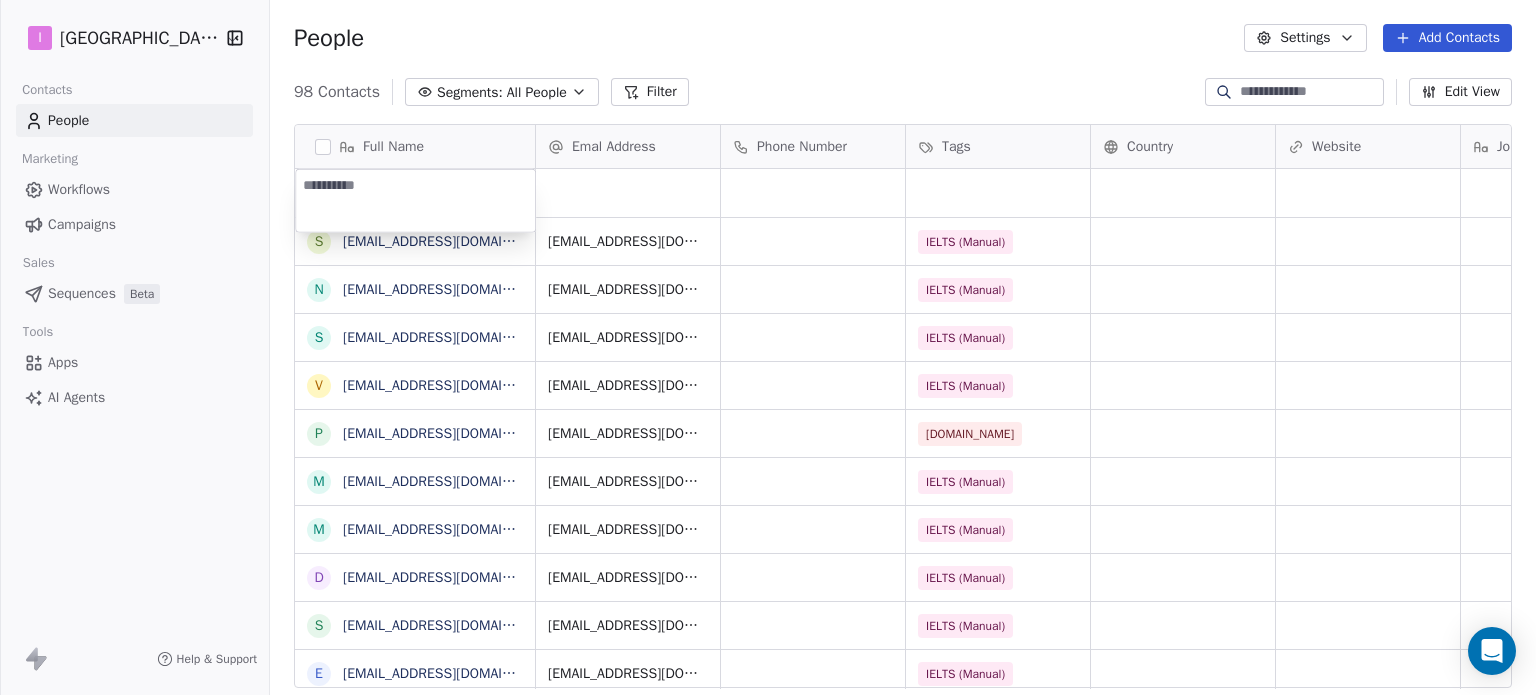 type on "**********" 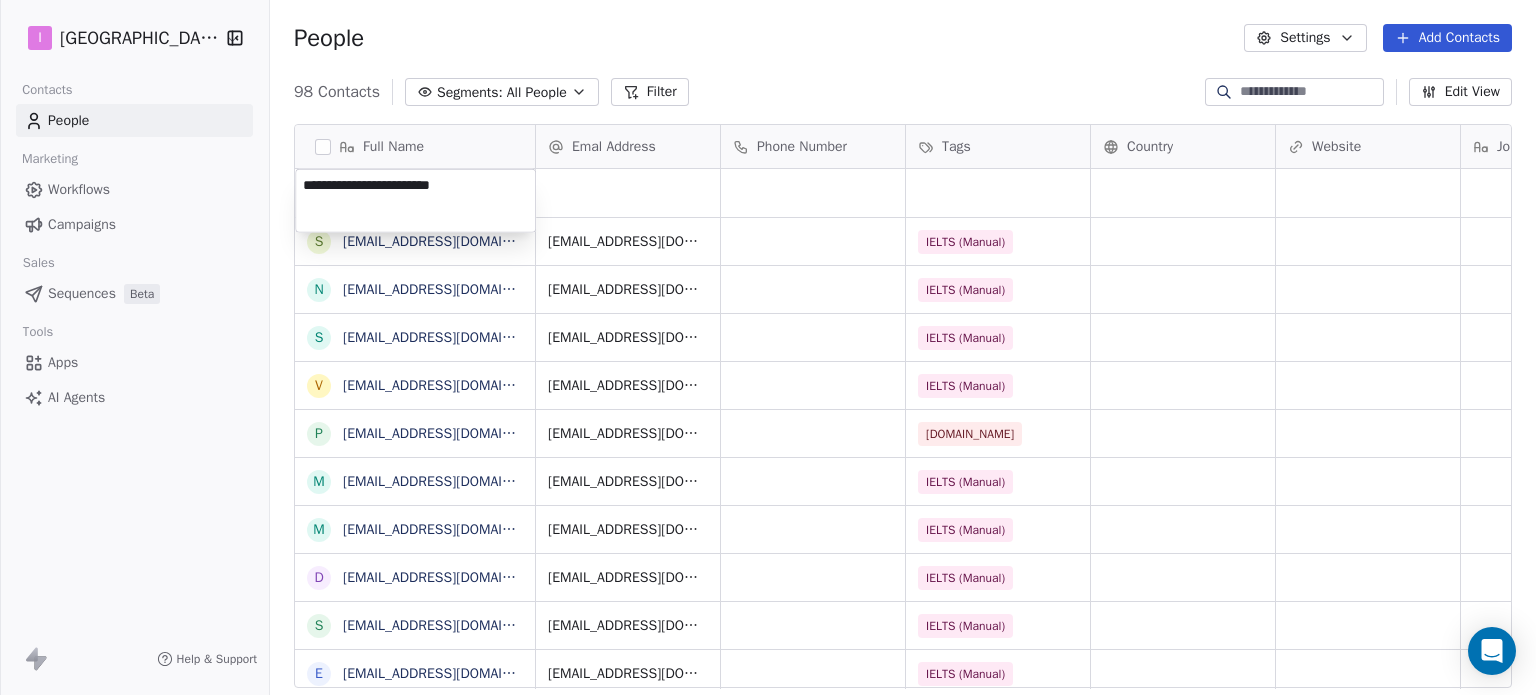 click on "I IELTS University Contacts People Marketing Workflows Campaigns Sales Sequences Beta Tools Apps AI Agents Help & Support People Settings  Add Contacts 98 Contacts Segments: All People Filter  Edit View Tag Add to Sequence Export Full Name s [EMAIL_ADDRESS][DOMAIN_NAME] n [EMAIL_ADDRESS][DOMAIN_NAME] S [EMAIL_ADDRESS][DOMAIN_NAME] v [EMAIL_ADDRESS][DOMAIN_NAME] p [EMAIL_ADDRESS][DOMAIN_NAME] m [DOMAIN_NAME][EMAIL_ADDRESS][DOMAIN_NAME] m [EMAIL_ADDRESS][DOMAIN_NAME] d [EMAIL_ADDRESS][DOMAIN_NAME] s [EMAIL_ADDRESS][DOMAIN_NAME] e [EMAIL_ADDRESS][DOMAIN_NAME] m [DOMAIN_NAME][EMAIL_ADDRESS][DOMAIN_NAME] d [EMAIL_ADDRESS][DOMAIN_NAME] d [EMAIL_ADDRESS][DOMAIN_NAME] n [EMAIL_ADDRESS][DOMAIN_NAME] p [EMAIL_ADDRESS][DOMAIN_NAME] S [EMAIL_ADDRESS][DOMAIN_NAME] v [EMAIL_ADDRESS][DOMAIN_NAME] l [PERSON_NAME][DOMAIN_NAME][EMAIL_ADDRESS][PERSON_NAME][DOMAIN_NAME] j [EMAIL_ADDRESS][DOMAIN_NAME] M [EMAIL_ADDRESS][DOMAIN_NAME] j [EMAIL_ADDRESS][DOMAIN_NAME] k [EMAIL_ADDRESS][DOMAIN_NAME] m [EMAIL_ADDRESS][DOMAIN_NAME] i [EMAIL_ADDRESS][DOMAIN_NAME] a [EMAIL_ADDRESS][DOMAIN_NAME] e [EMAIL_ADDRESS][DOMAIN_NAME] r [EMAIL_ADDRESS][DOMAIN_NAME] c [EMAIL_ADDRESS][DOMAIN_NAME] s [EMAIL_ADDRESS][DOMAIN_NAME] b [EMAIL_ADDRESS][DOMAIN_NAME] Emal Address Phone Number Tags Country" at bounding box center [768, 347] 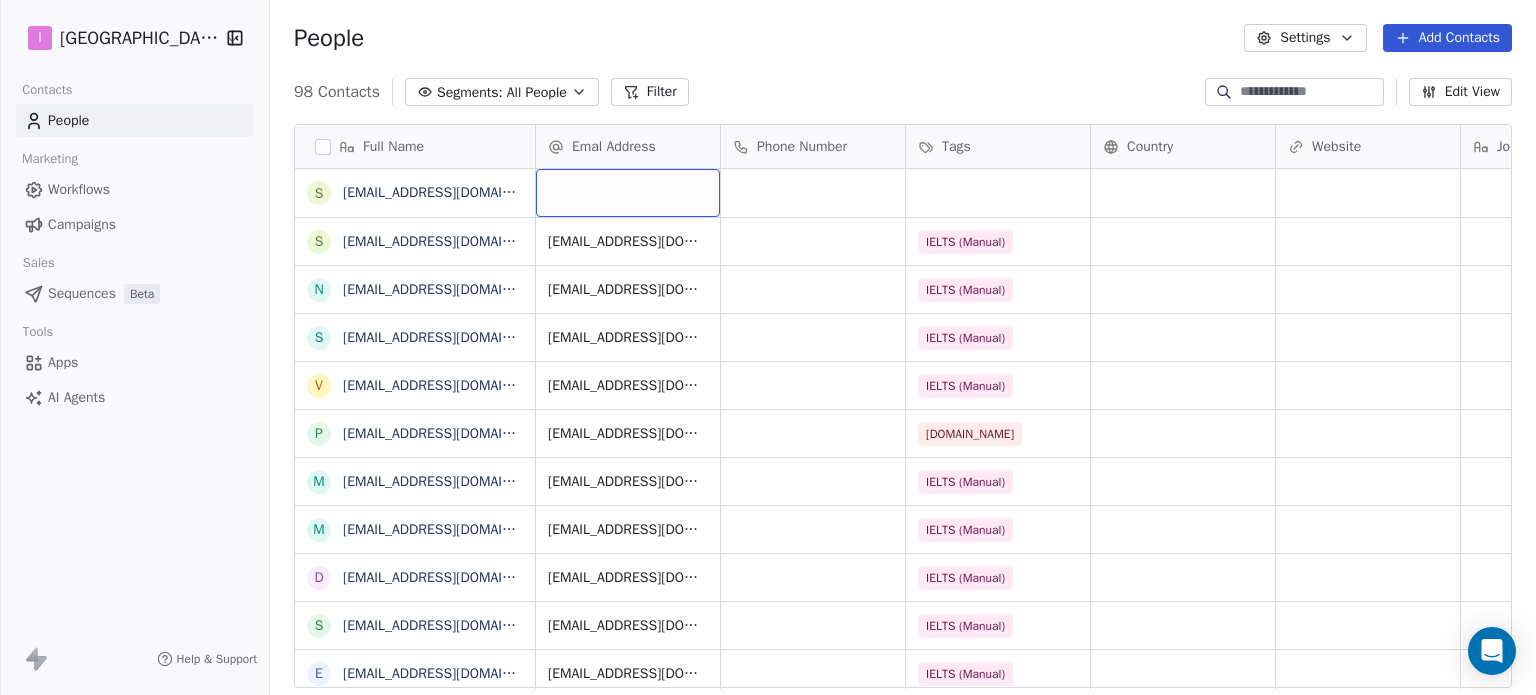 click at bounding box center (628, 193) 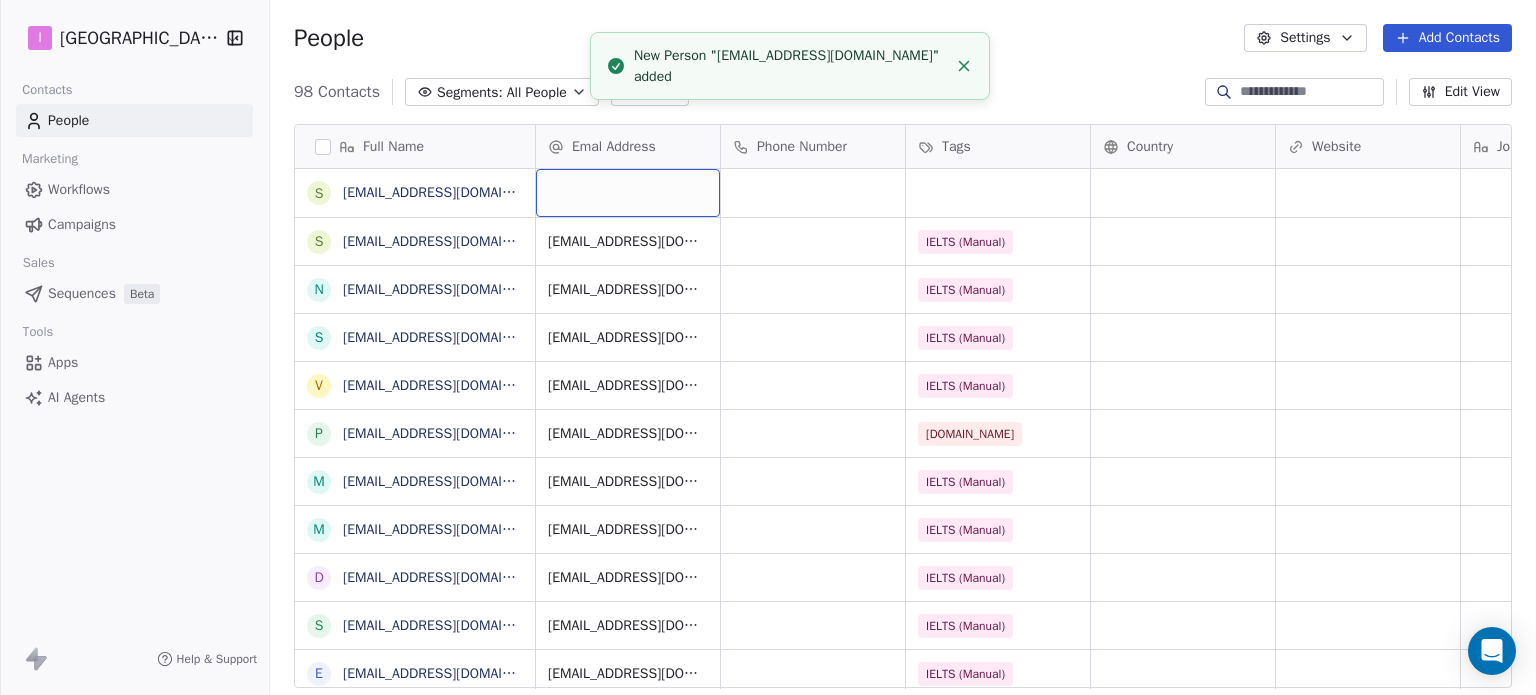click at bounding box center (628, 193) 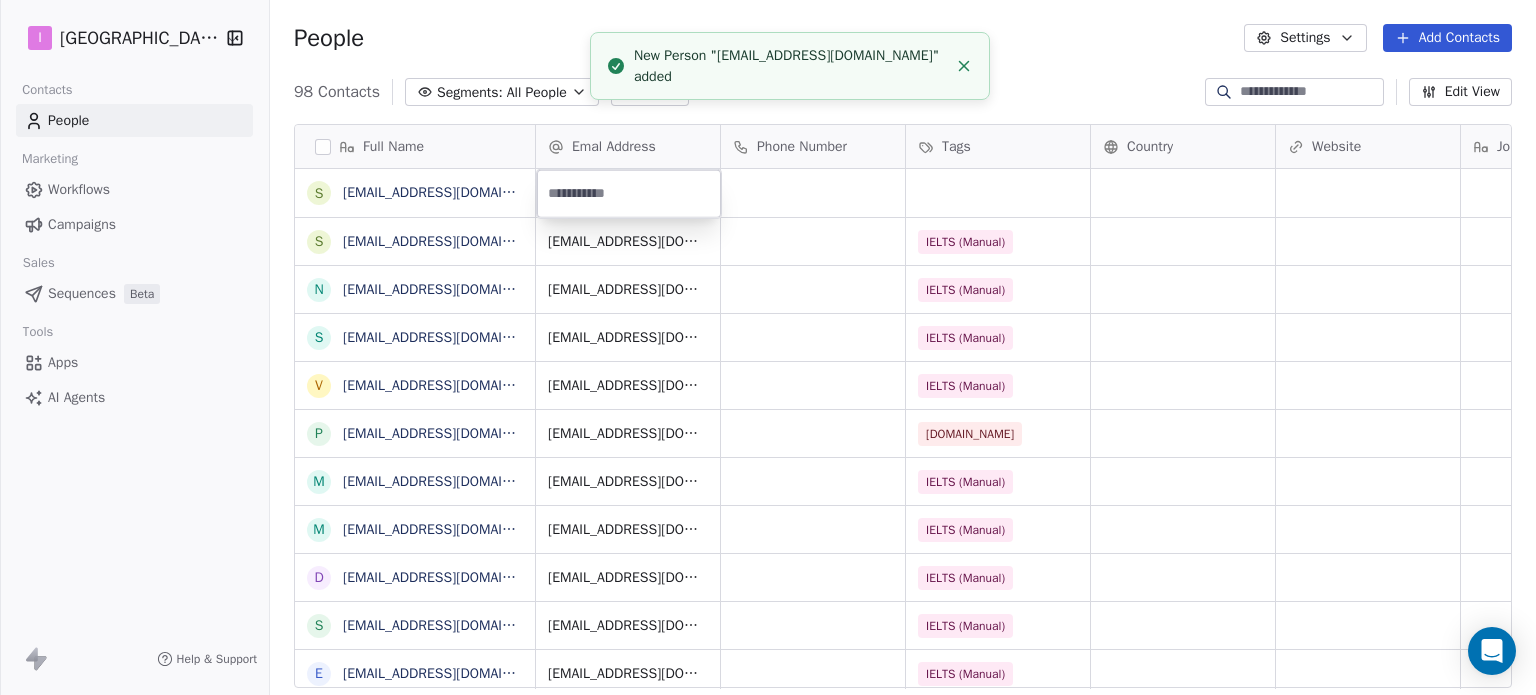 click at bounding box center (629, 194) 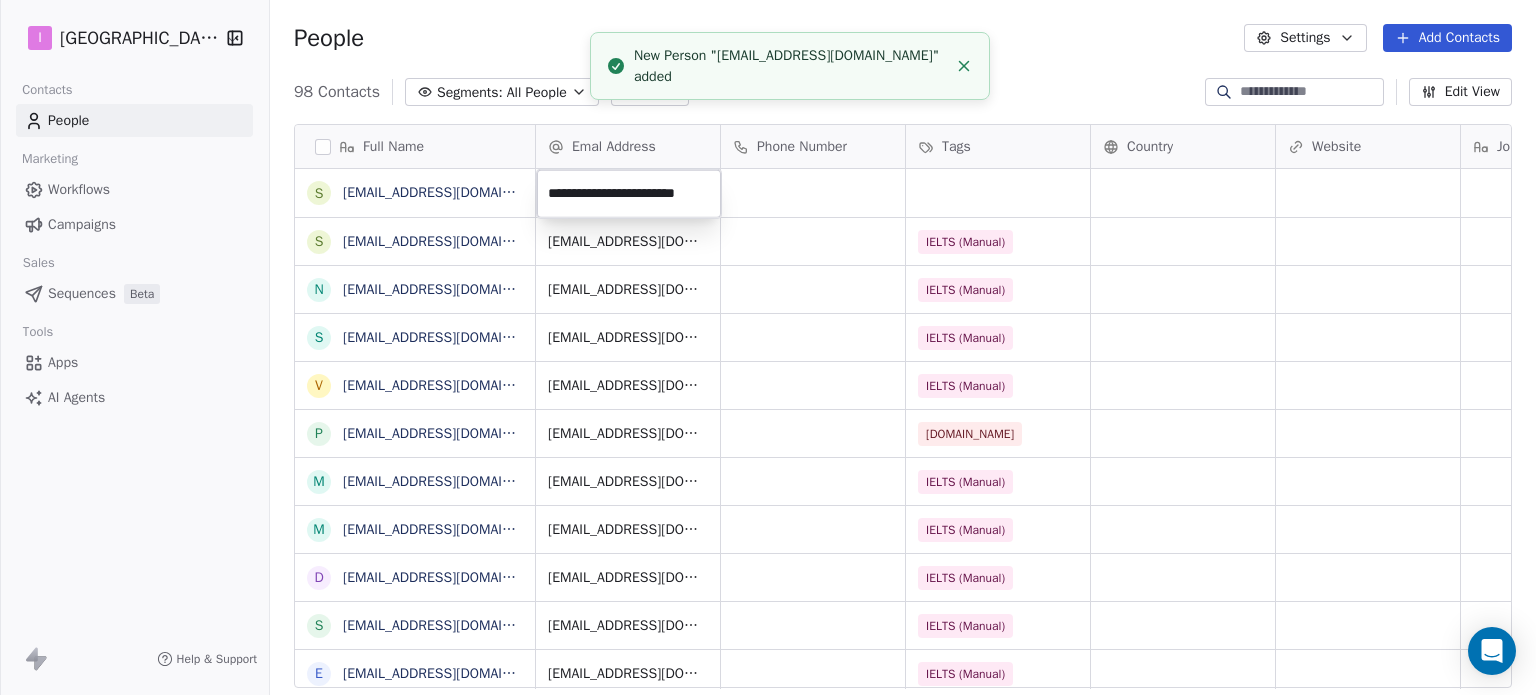 scroll, scrollTop: 0, scrollLeft: 18, axis: horizontal 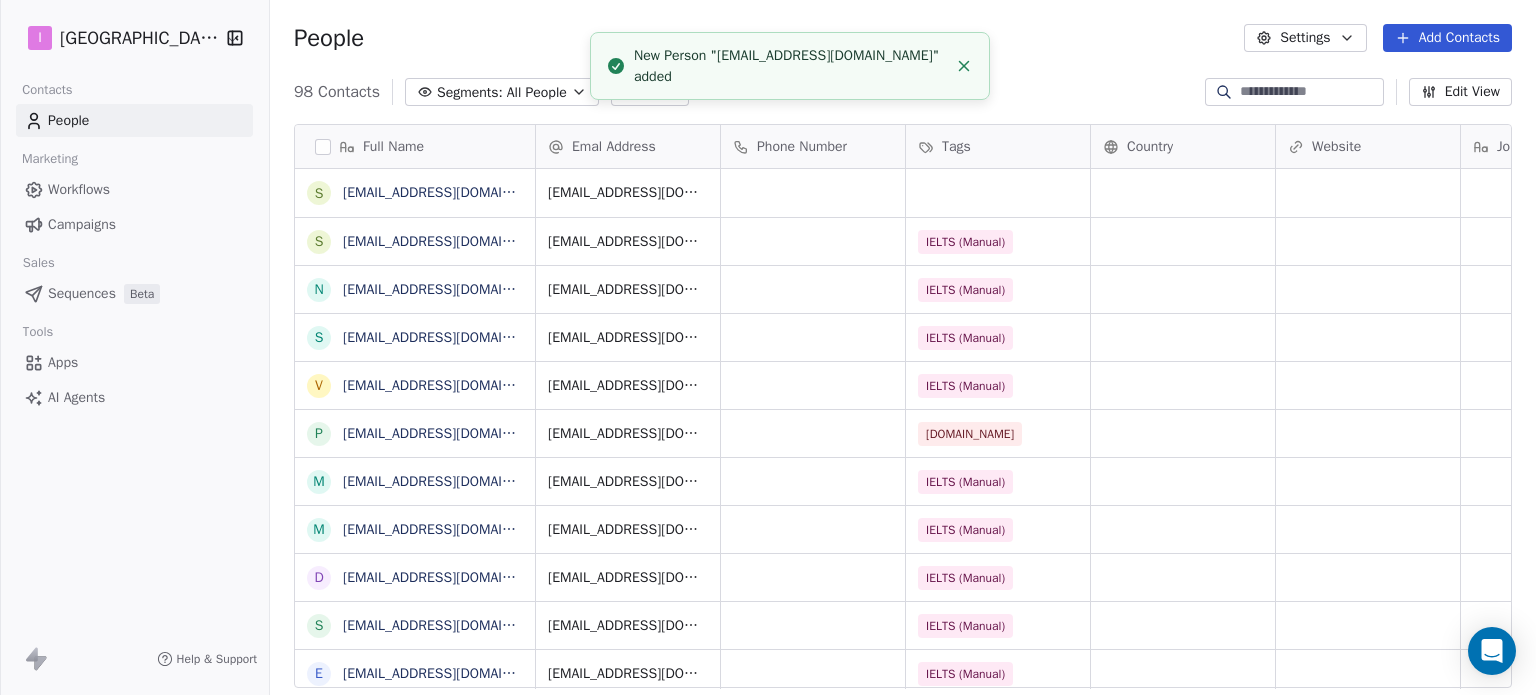 click on "[EMAIL_ADDRESS][DOMAIN_NAME] [EMAIL_ADDRESS][DOMAIN_NAME] IELTS (Manual) [EMAIL_ADDRESS][DOMAIN_NAME] IELTS (Manual) [EMAIL_ADDRESS][DOMAIN_NAME] IELTS (Manual) [EMAIL_ADDRESS][DOMAIN_NAME] IELTS (Manual) [EMAIL_ADDRESS][DOMAIN_NAME] [DOMAIN_NAME] [DOMAIN_NAME][EMAIL_ADDRESS][DOMAIN_NAME] IELTS (Manual) [EMAIL_ADDRESS][DOMAIN_NAME] IELTS (Manual) [EMAIL_ADDRESS][DOMAIN_NAME] IELTS (Manual) [EMAIL_ADDRESS][DOMAIN_NAME] IELTS (Manual) [EMAIL_ADDRESS][DOMAIN_NAME] IELTS (Manual) [EMAIL_ADDRESS][DOMAIN_NAME] IELTS (Manual) [EMAIL_ADDRESS][DOMAIN_NAME] [DOMAIN_NAME] [EMAIL_ADDRESS][DOMAIN_NAME] [DOMAIN_NAME] [EMAIL_ADDRESS][DOMAIN_NAME] [DOMAIN_NAME] [EMAIL_ADDRESS][DOMAIN_NAME] IELTS (Manual) [EMAIL_ADDRESS][DOMAIN_NAME] IELTS (Manual) [EMAIL_ADDRESS][DOMAIN_NAME] Do Not Email [PERSON_NAME][EMAIL_ADDRESS][PERSON_NAME][DOMAIN_NAME] Do Not Email [EMAIL_ADDRESS][DOMAIN_NAME] IELTS (Manual) [EMAIL_ADDRESS][DOMAIN_NAME] IELTS (Manual) [EMAIL_ADDRESS][DOMAIN_NAME] IELTS (Manual) [EMAIL_ADDRESS][DOMAIN_NAME] IELTS (Manual) [EMAIL_ADDRESS][DOMAIN_NAME] IELTS (Manual) [EMAIL_ADDRESS][DOMAIN_NAME] IELTS (Manual) [EMAIL_ADDRESS][DOMAIN_NAME] IELTS (Manual) [EMAIL_ADDRESS][DOMAIN_NAME] Do Not Email [EMAIL_ADDRESS][DOMAIN_NAME] IELTS (Manual) IELTS (Manual)" at bounding box center (1855, 2521) 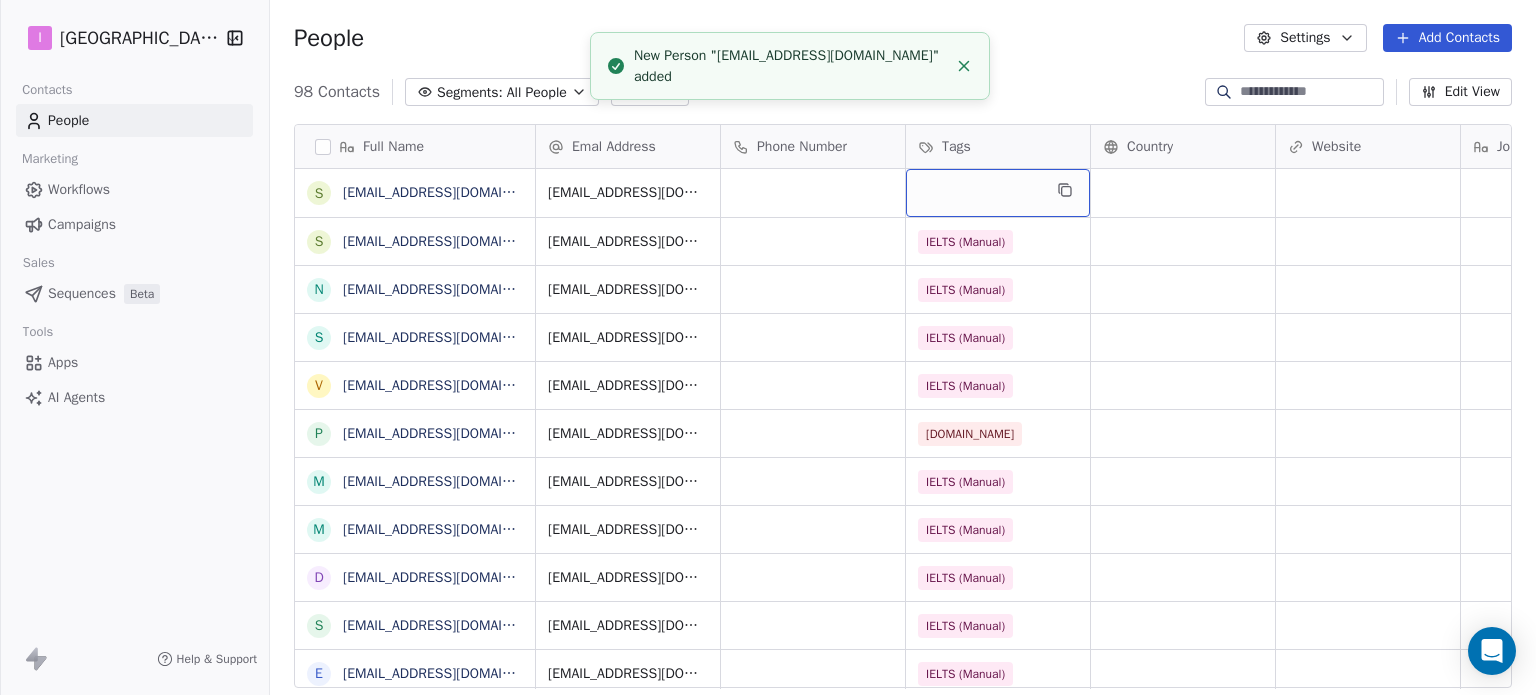 click at bounding box center (998, 193) 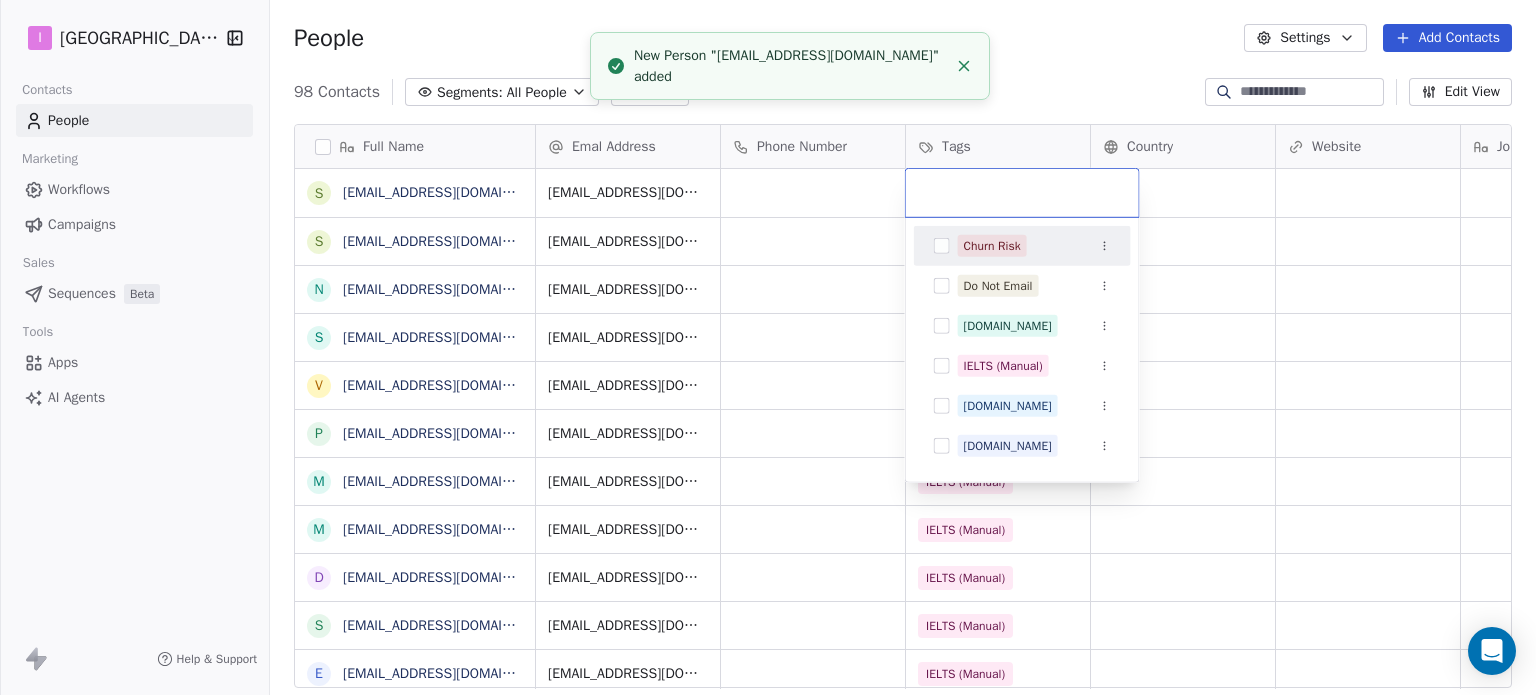 click at bounding box center (1022, 193) 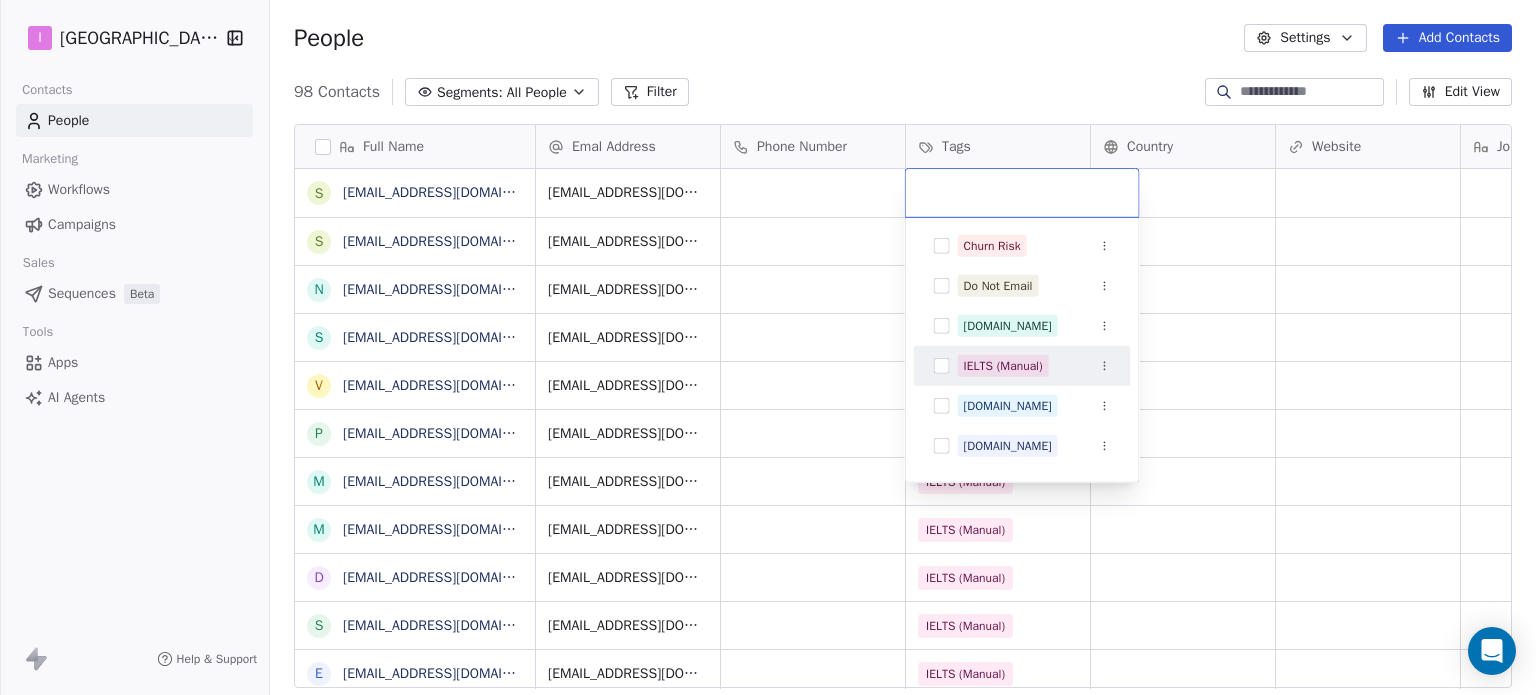 click on "IELTS (Manual)" at bounding box center (1003, 366) 